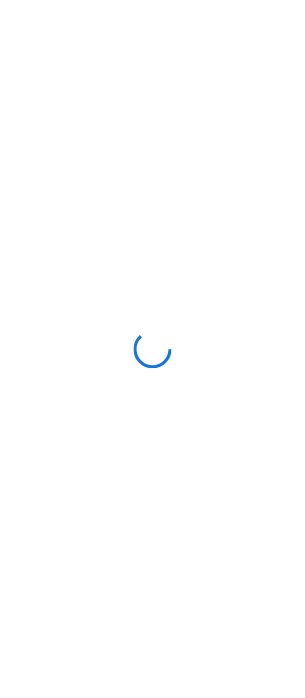 scroll, scrollTop: 0, scrollLeft: 0, axis: both 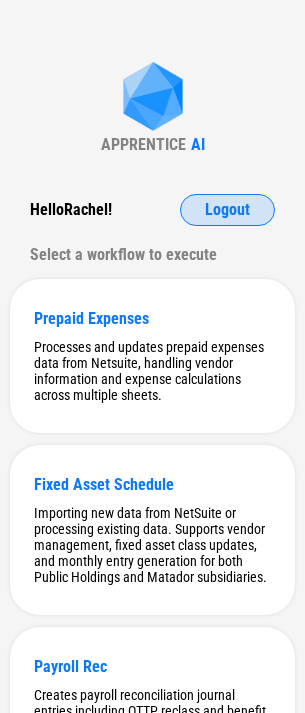 click on "Logout" at bounding box center (227, 210) 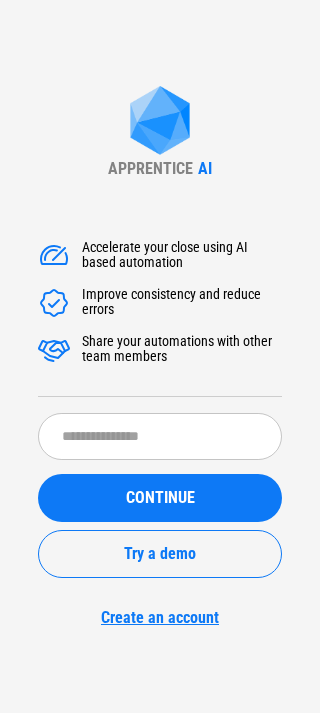 click on "Accelerate your close using AI based automation Improve consistency and reduce errors Share your automations with other team members ​ CONTINUE Try a demo Create an account" at bounding box center (160, 422) 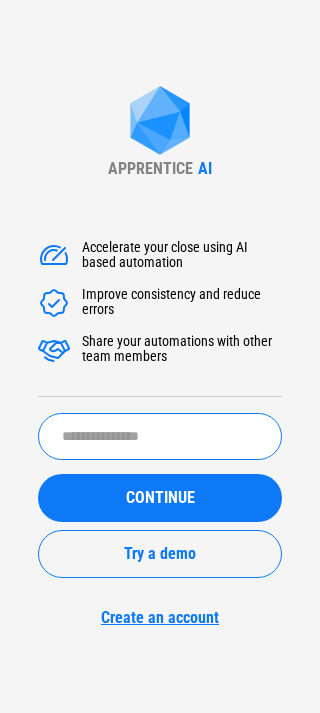click at bounding box center [160, 436] 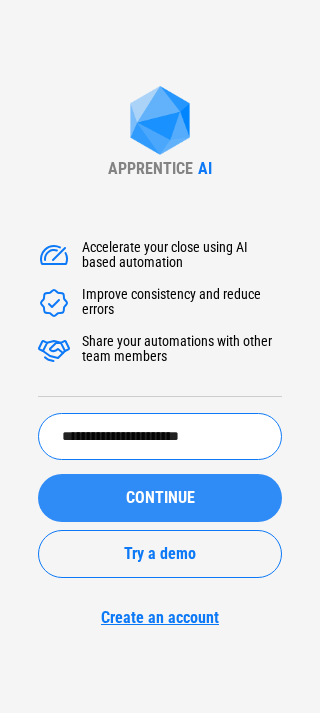 click on "CONTINUE" at bounding box center (160, 498) 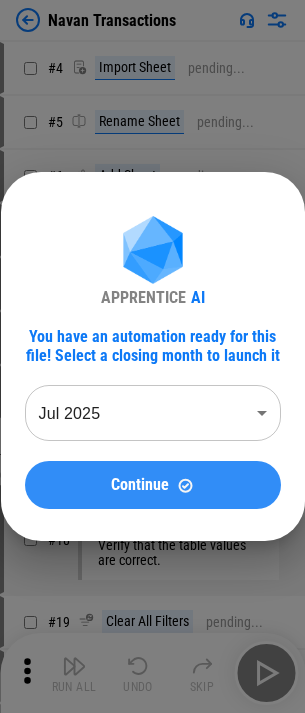 click at bounding box center (185, 485) 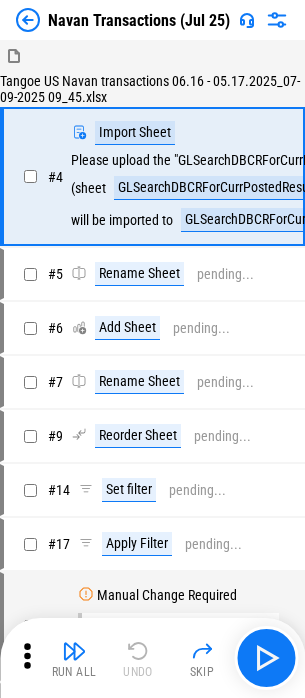 click at bounding box center (28, 20) 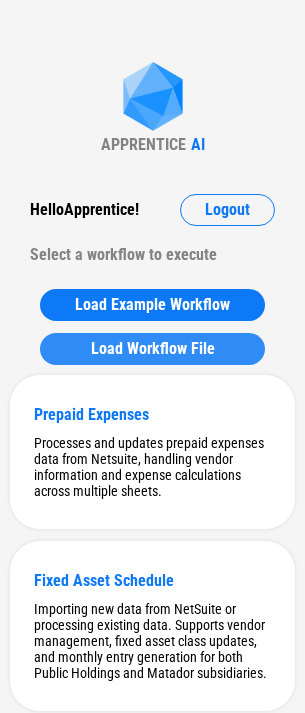click on "Load Workflow File" at bounding box center [153, 349] 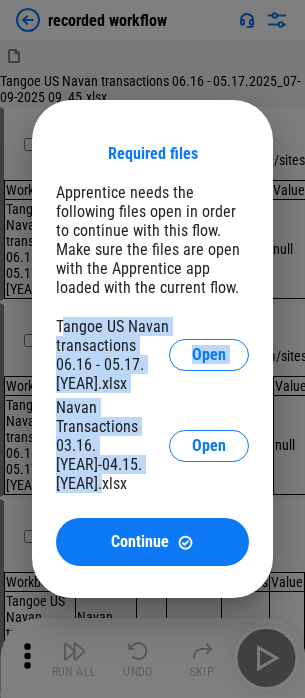drag, startPoint x: 66, startPoint y: 340, endPoint x: 159, endPoint y: 470, distance: 159.84055 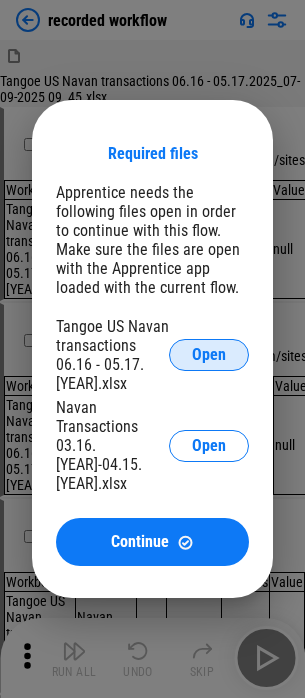 click on "Open" at bounding box center (209, 355) 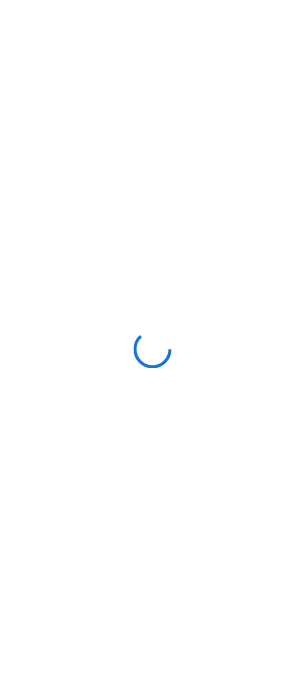 scroll, scrollTop: 0, scrollLeft: 0, axis: both 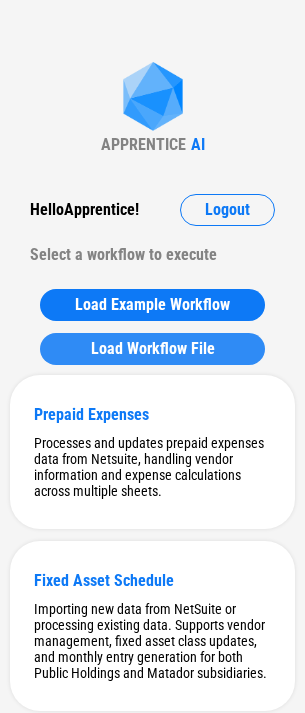 click on "Load Workflow File" at bounding box center [153, 349] 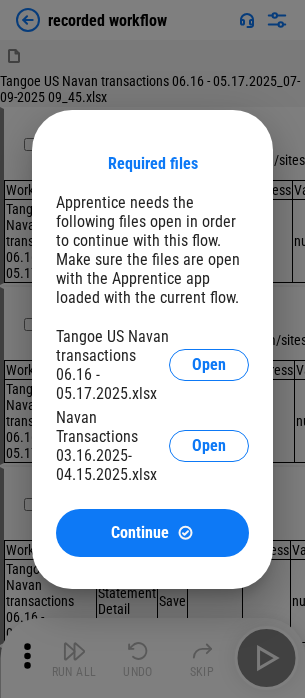 click on "Required files Apprentice needs the following files open in order to continue with this flow. Make sure the files are open with the Apprentice app loaded with the current flow. [FILENAME] Open [FILENAME] Open Continue" at bounding box center (152, 349) 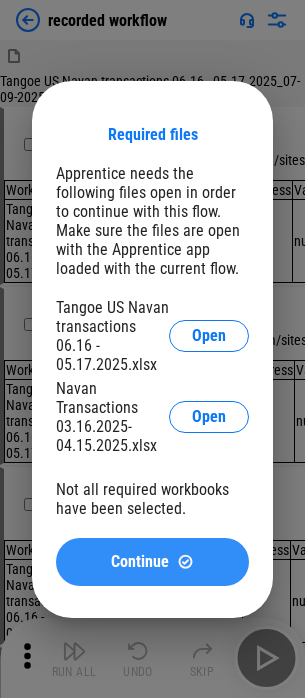 click on "Continue" at bounding box center [152, 561] 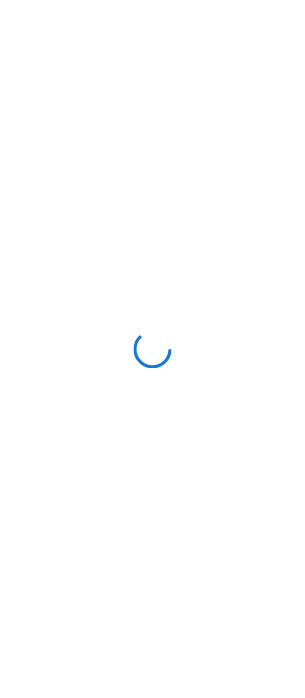 scroll, scrollTop: 0, scrollLeft: 0, axis: both 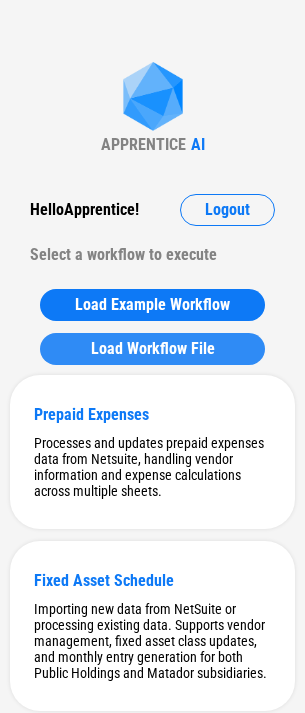 click on "Load Workflow File" at bounding box center [153, 349] 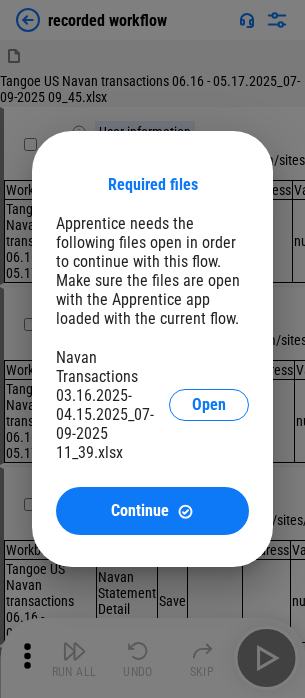 click on "Navan Transactions 03.16.2025-04.15.2025_07-09-2025 11_39.xlsx Open" at bounding box center [152, 405] 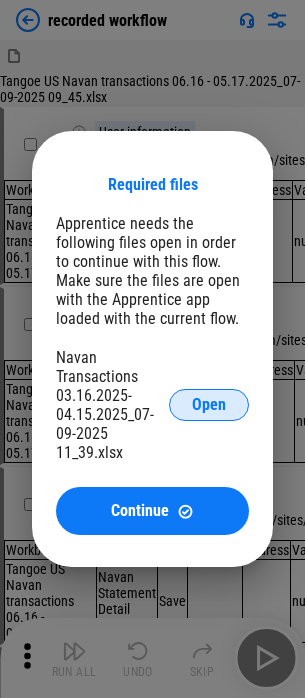 click on "Open" at bounding box center (209, 405) 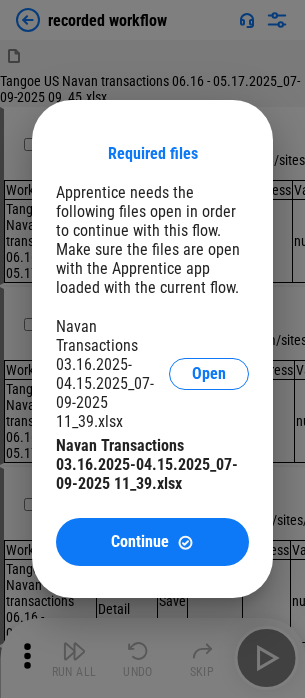 click on "Required files Apprentice needs the following files open in order to continue with this flow. Make sure the files are open with the Apprentice app loaded with the current flow. Navan Transactions 03.16.2025-04.15.2025_07-09-2025 11_39.xlsx Open Navan Transactions 03.16.2025-04.15.2025_07-09-2025 11_39.xlsx Continue" at bounding box center (152, 349) 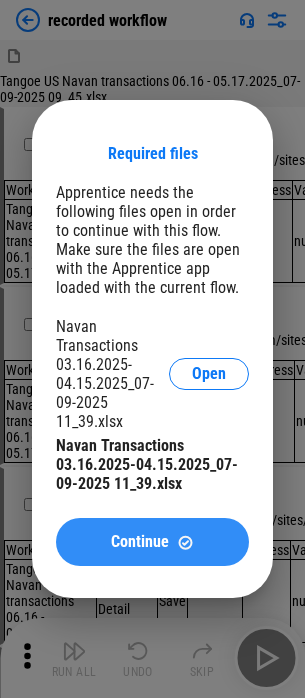 click on "Continue" at bounding box center [152, 542] 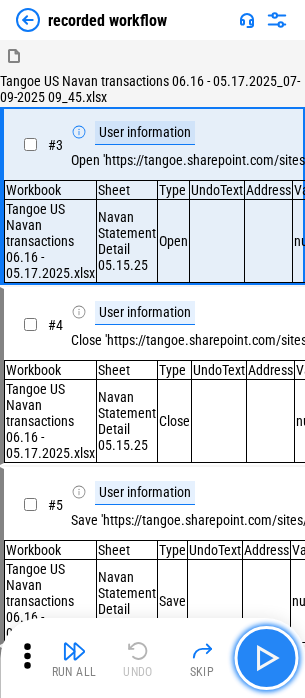 click at bounding box center (266, 658) 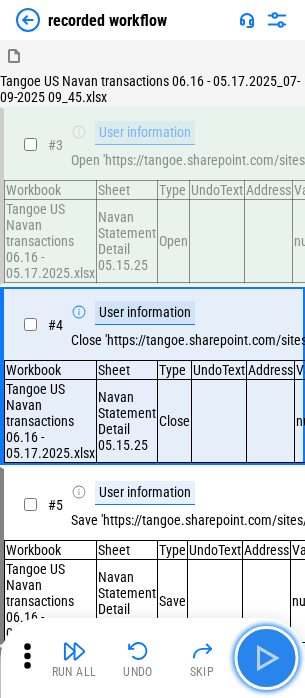 click at bounding box center (266, 658) 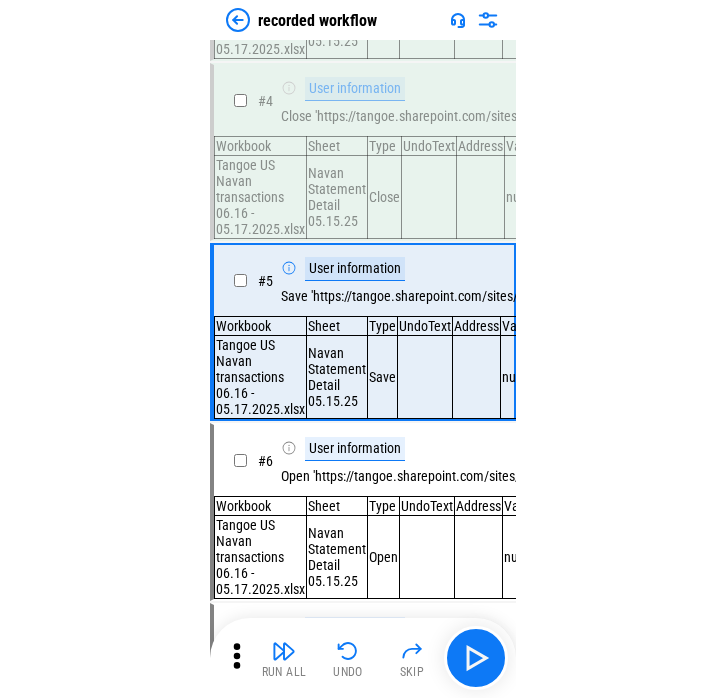 scroll, scrollTop: 187, scrollLeft: 0, axis: vertical 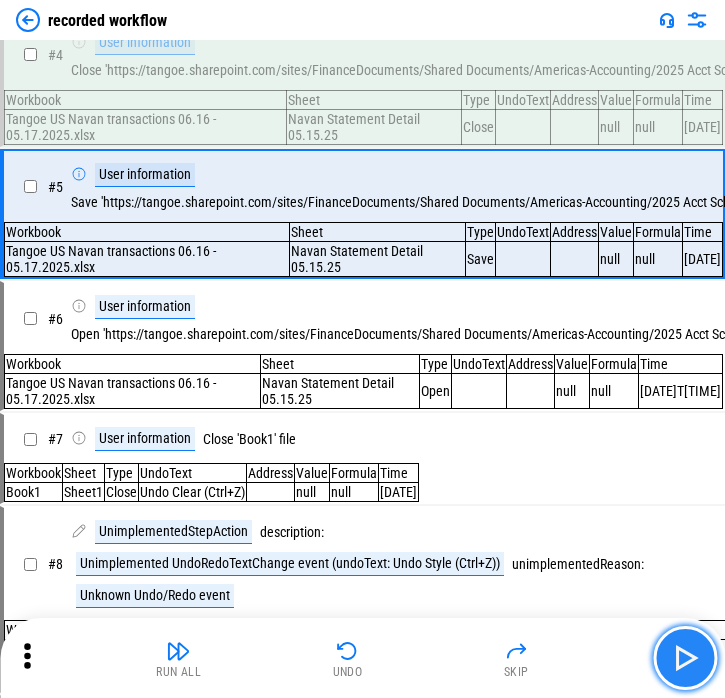 click at bounding box center (685, 658) 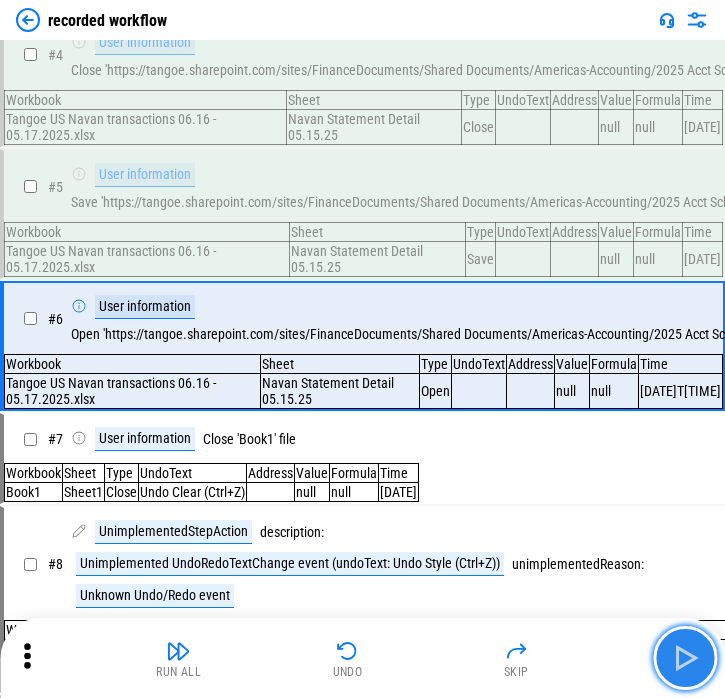 click at bounding box center (685, 658) 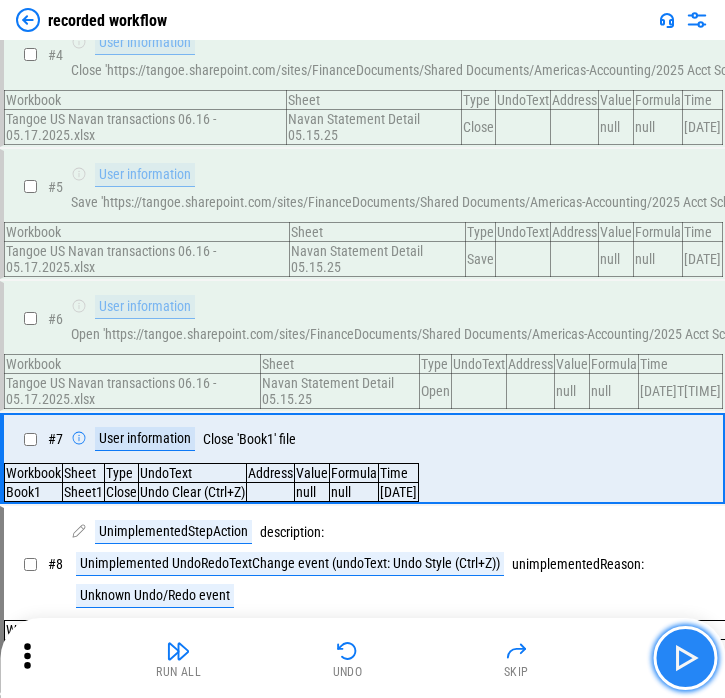 click at bounding box center [685, 658] 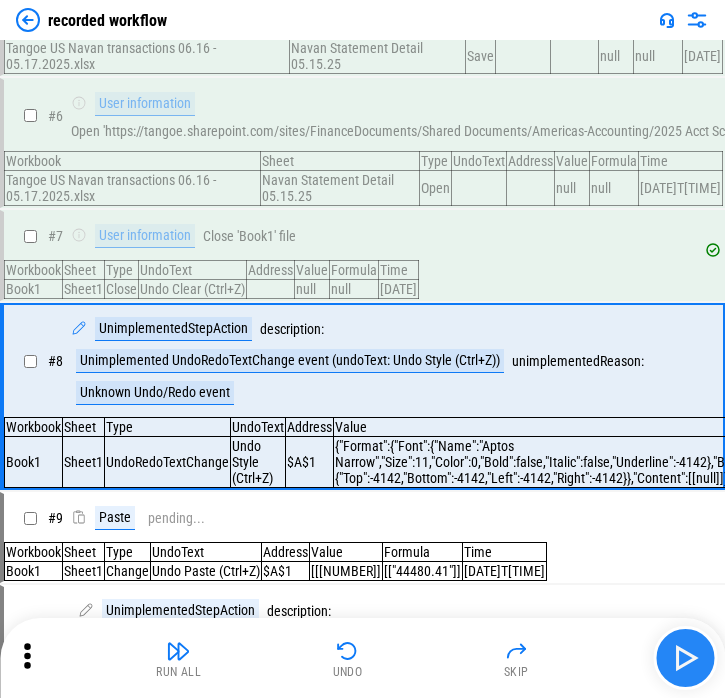 scroll, scrollTop: 454, scrollLeft: 0, axis: vertical 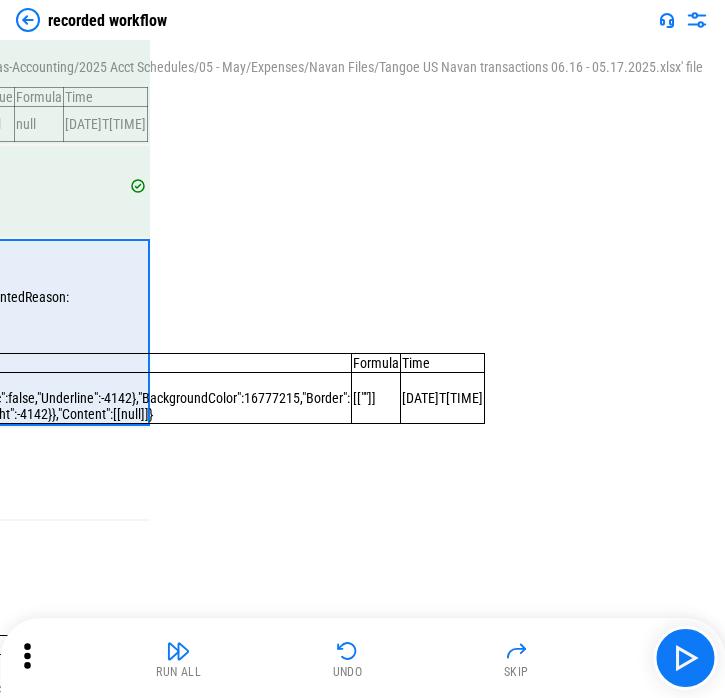 click on "2025-07-09T10:58:26.598Z" at bounding box center (443, 398) 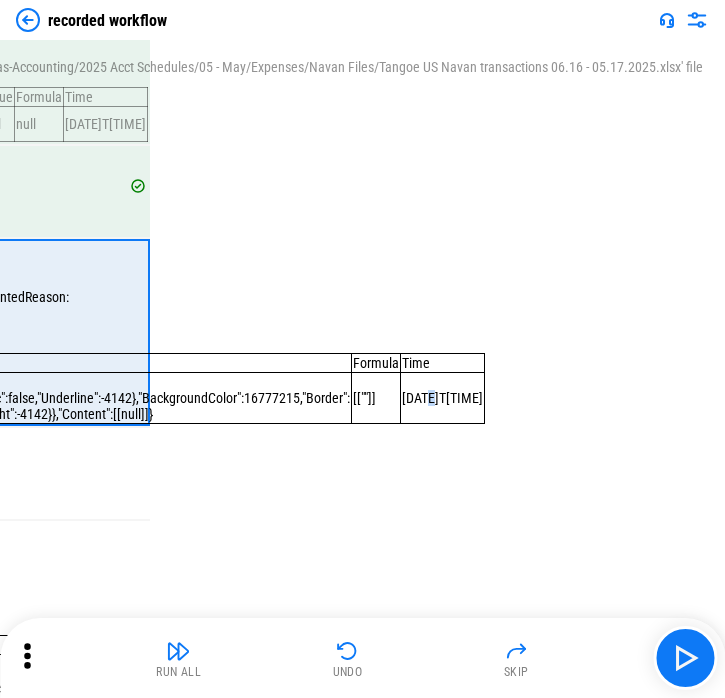 click on "2025-07-09T10:58:26.598Z" at bounding box center (443, 398) 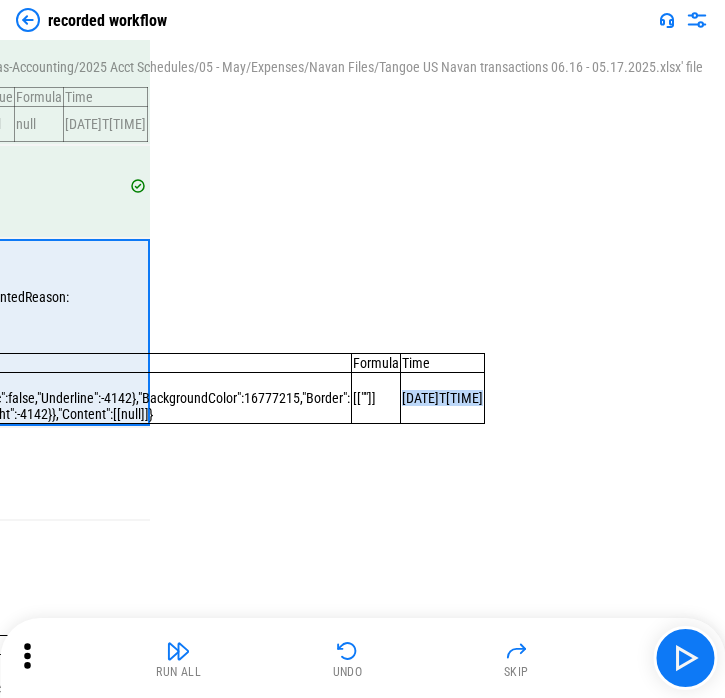 click on "2025-07-09T10:58:26.598Z" at bounding box center [443, 398] 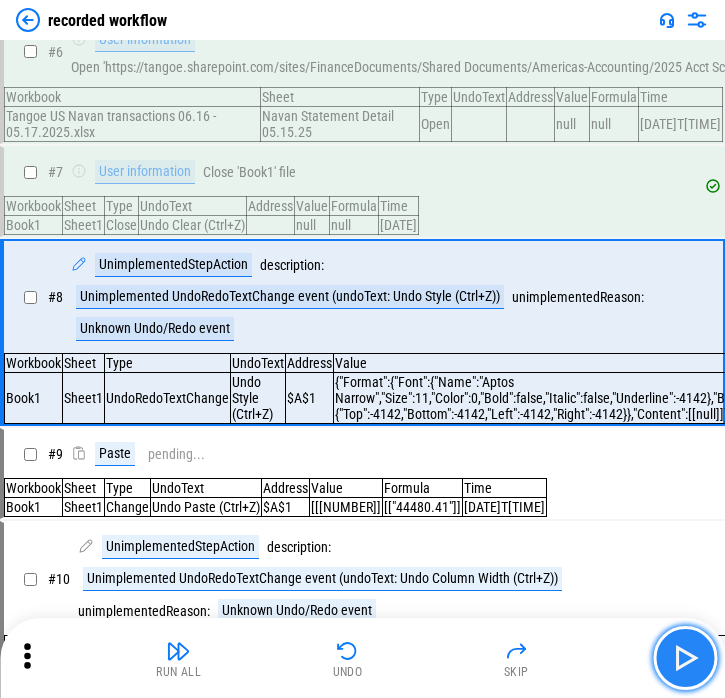 click at bounding box center (685, 658) 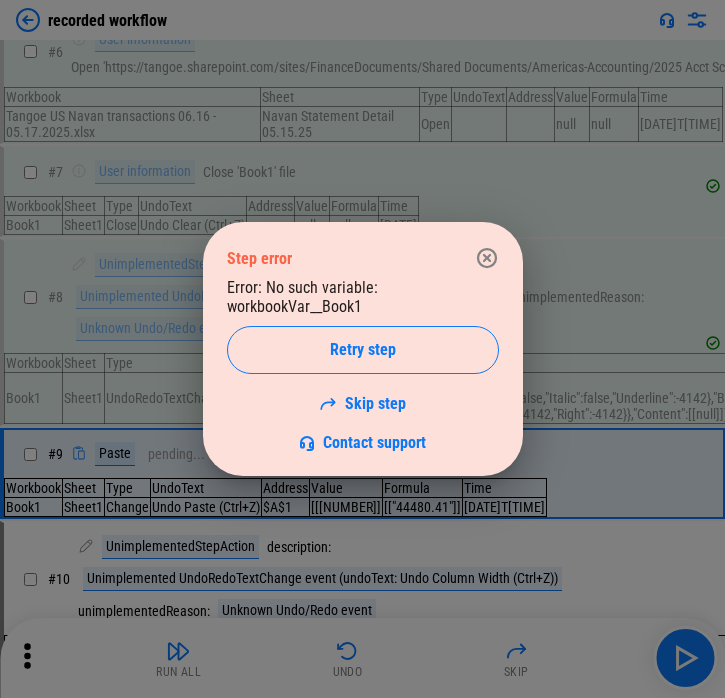 click on "Step error Error: No such variable: workbookVar__Book1 Retry step Skip step Contact support" at bounding box center (363, 349) 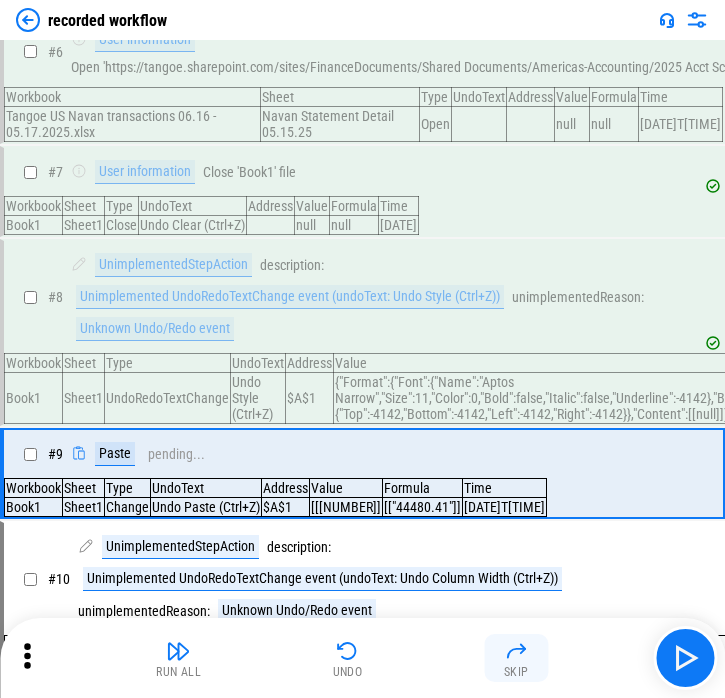 click at bounding box center [516, 651] 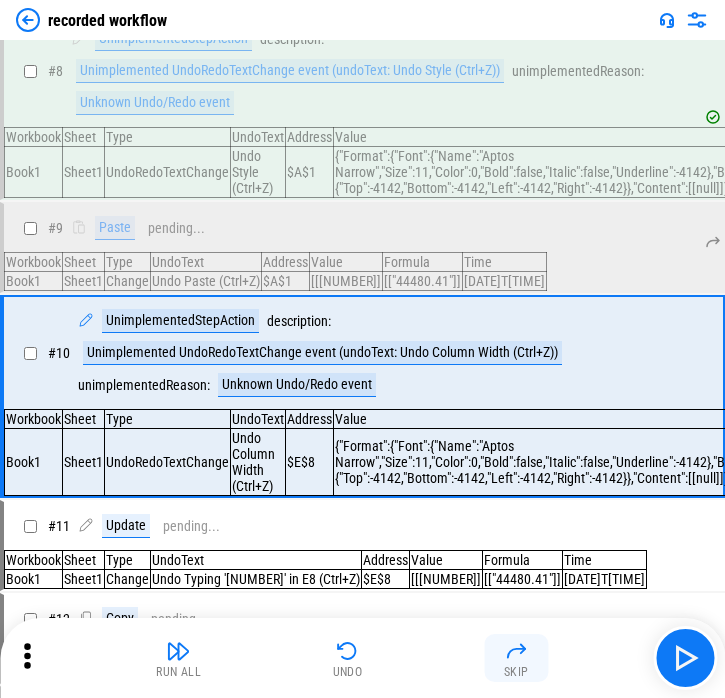 scroll, scrollTop: 750, scrollLeft: 0, axis: vertical 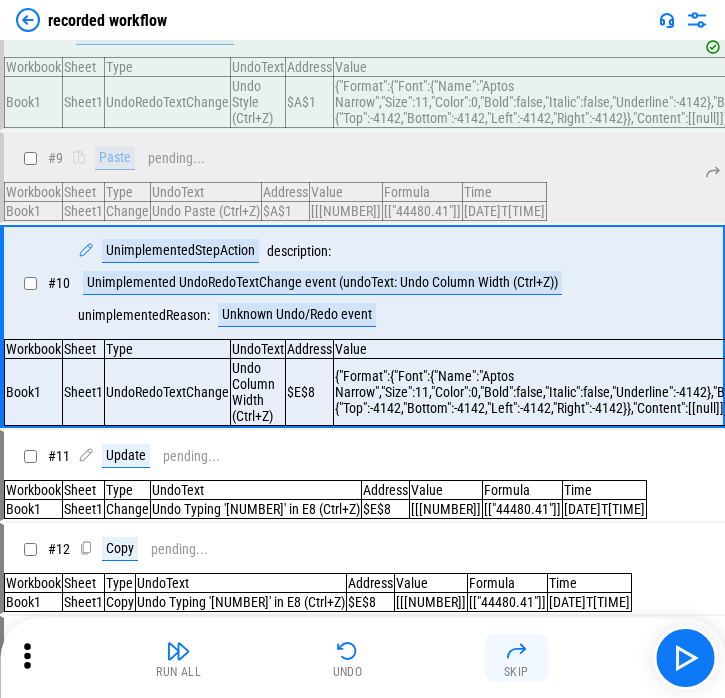 click at bounding box center [516, 651] 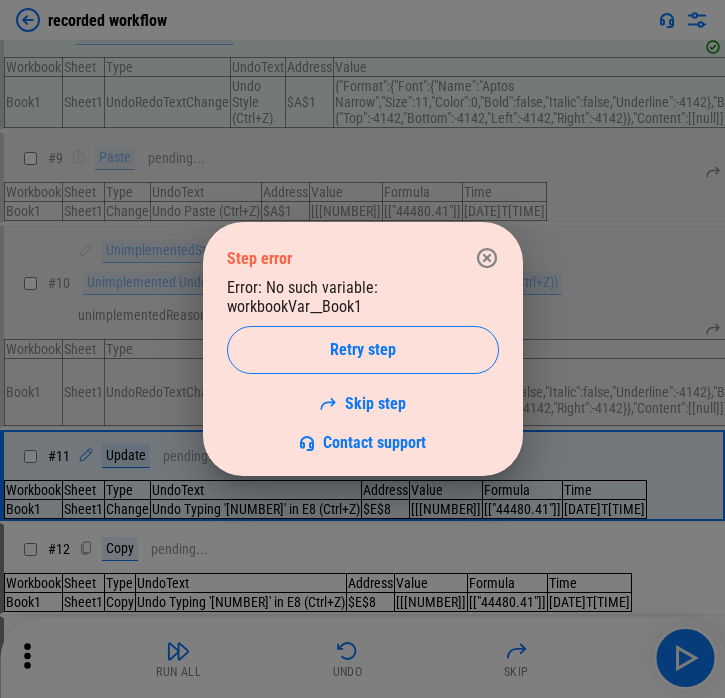 click on "Step error Error: No such variable: workbookVar__Book1 Retry step Skip step Contact support" at bounding box center (363, 349) 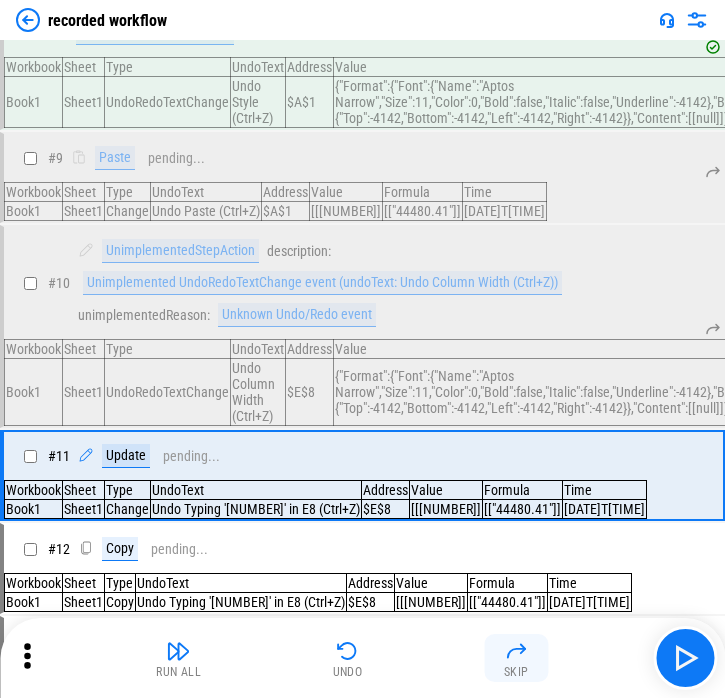 click on "Skip" at bounding box center [516, 658] 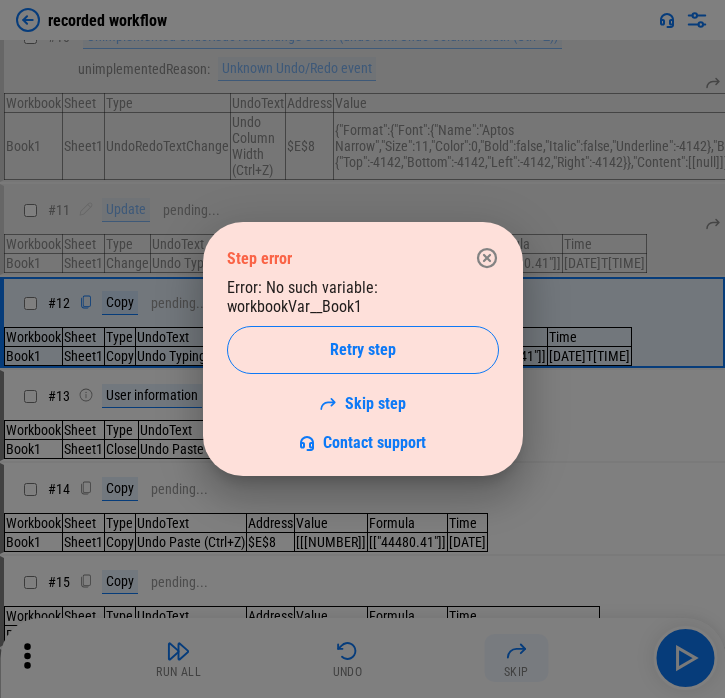 scroll, scrollTop: 998, scrollLeft: 0, axis: vertical 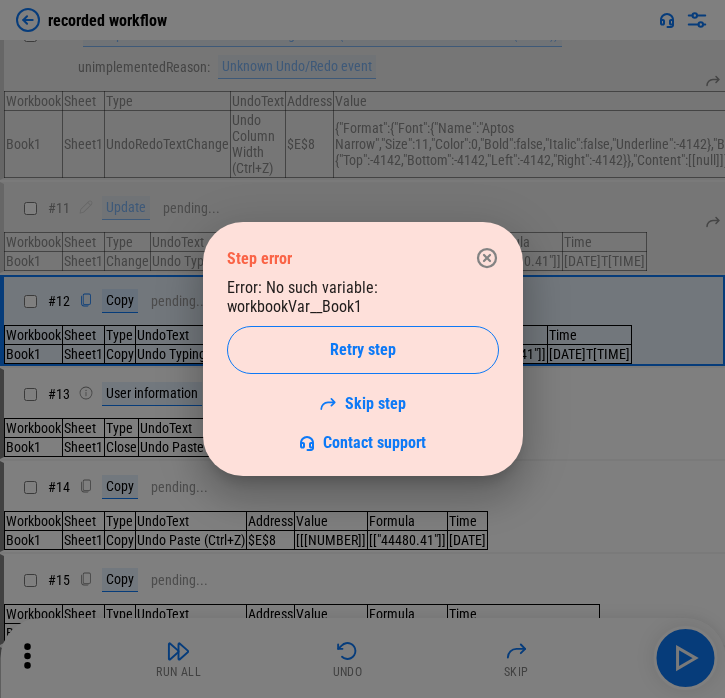 click 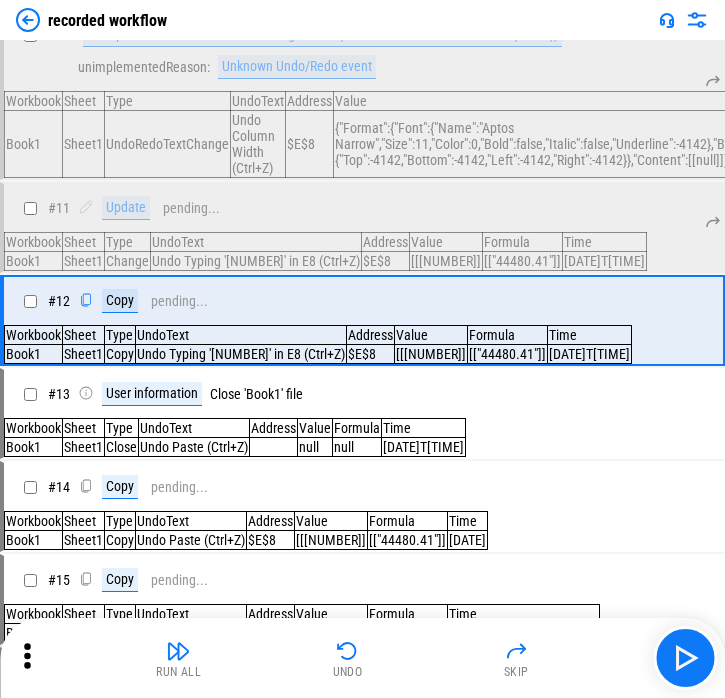 click on "Run All Undo Skip" at bounding box center [364, 658] 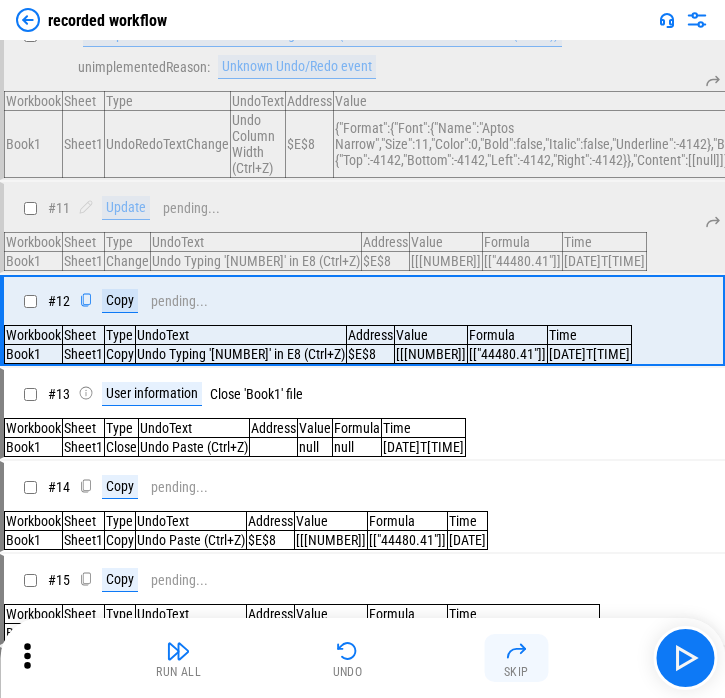 click on "Skip" at bounding box center (516, 658) 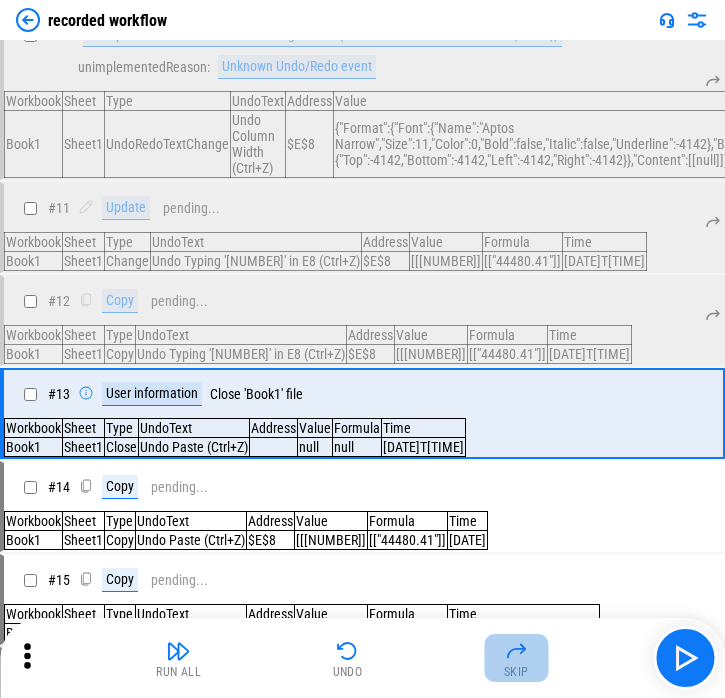 click on "Skip" at bounding box center [516, 658] 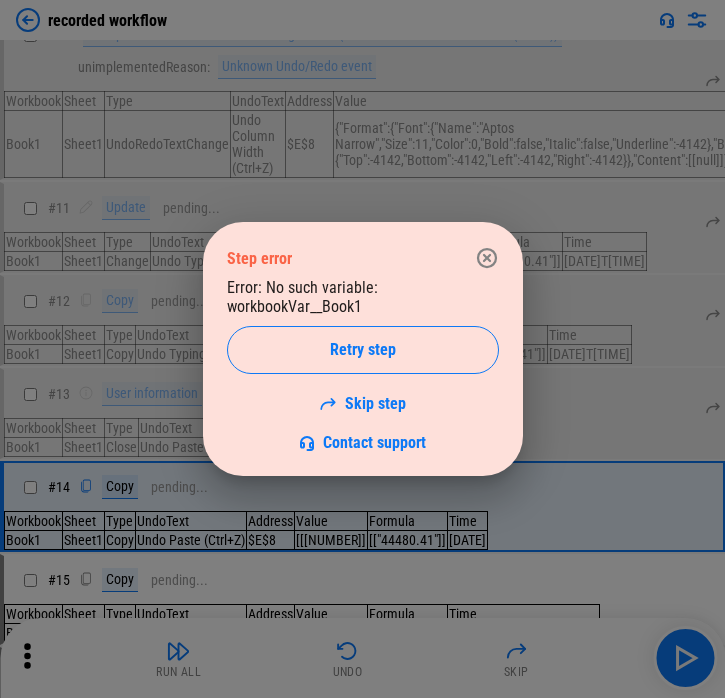 click 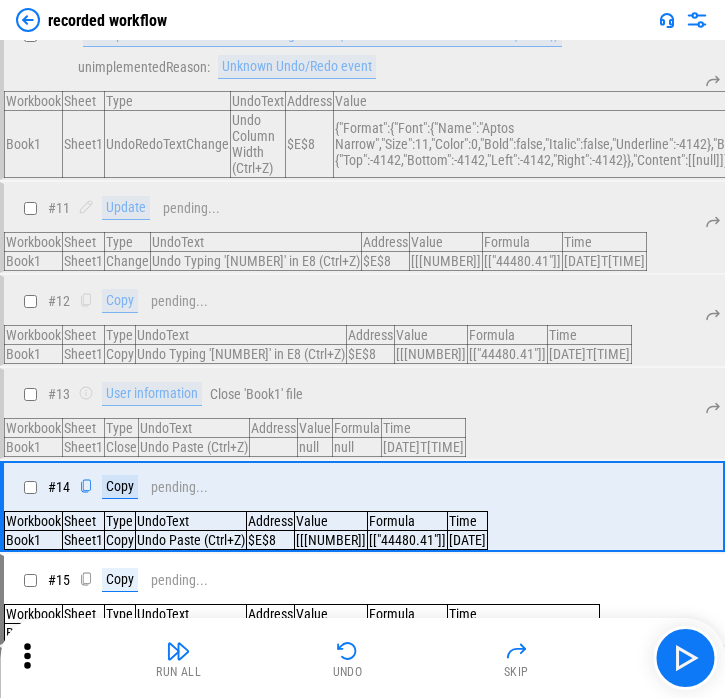 click on "Skip" at bounding box center (516, 658) 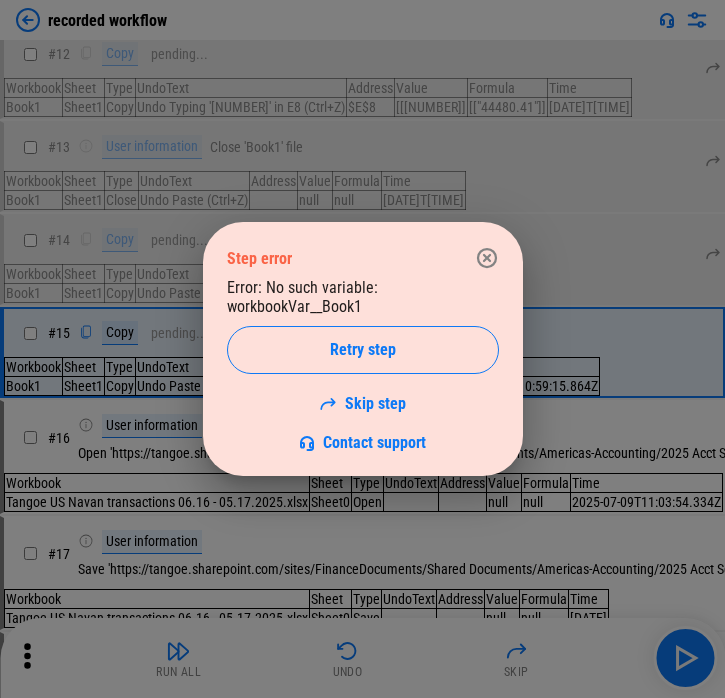 click on "Step error Error: No such variable: workbookVar__Book1 Retry step Skip step Contact support" at bounding box center [362, 349] 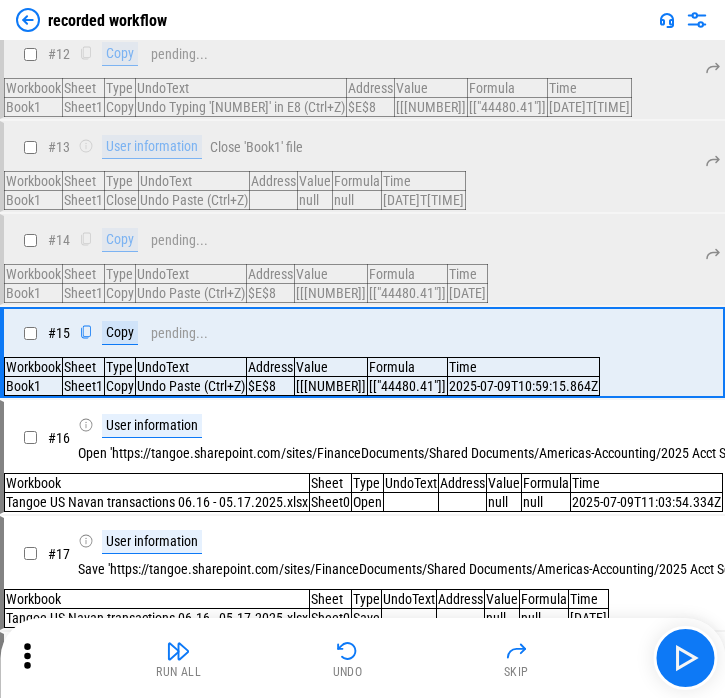 scroll, scrollTop: 1283, scrollLeft: 0, axis: vertical 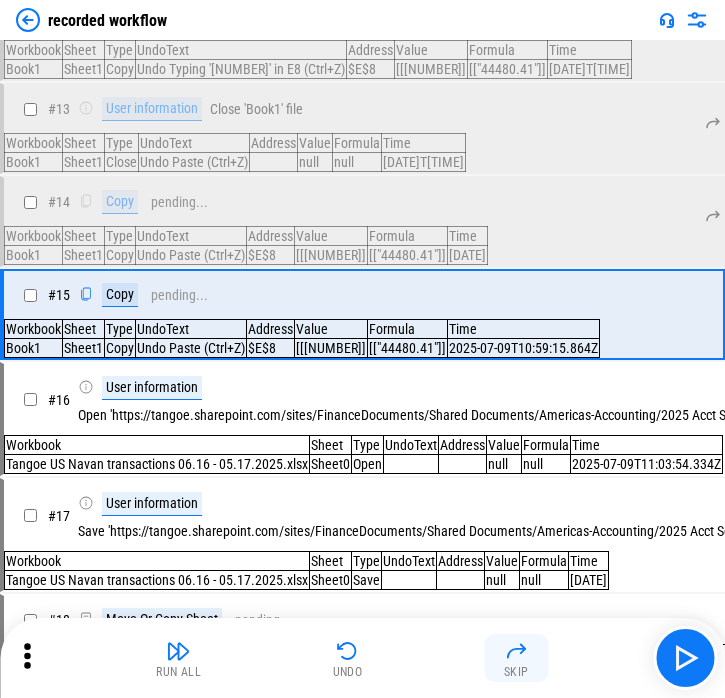 click at bounding box center (516, 651) 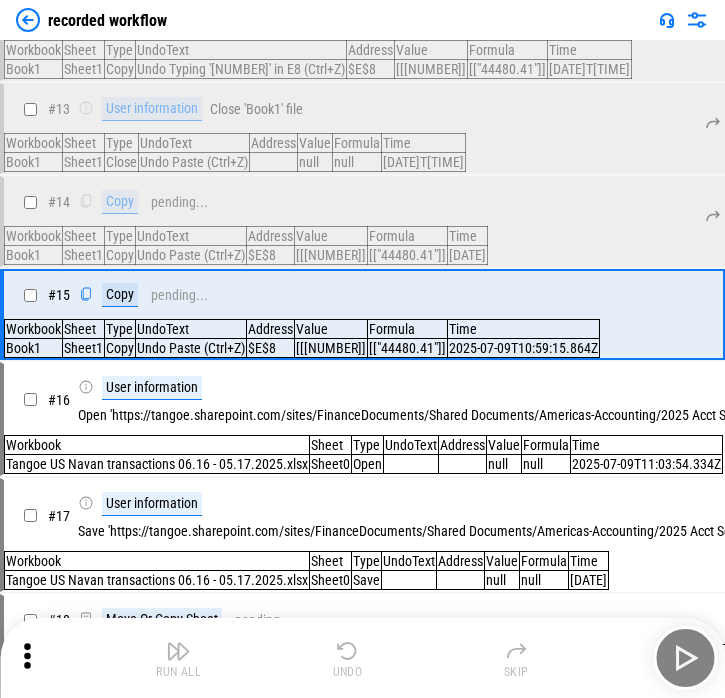 click on "Run All Undo Skip" at bounding box center [364, 658] 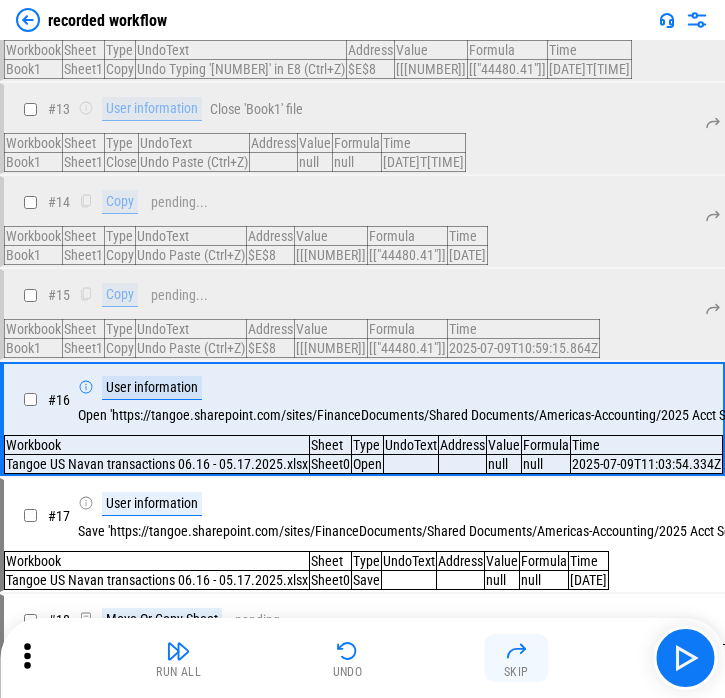 click at bounding box center [516, 651] 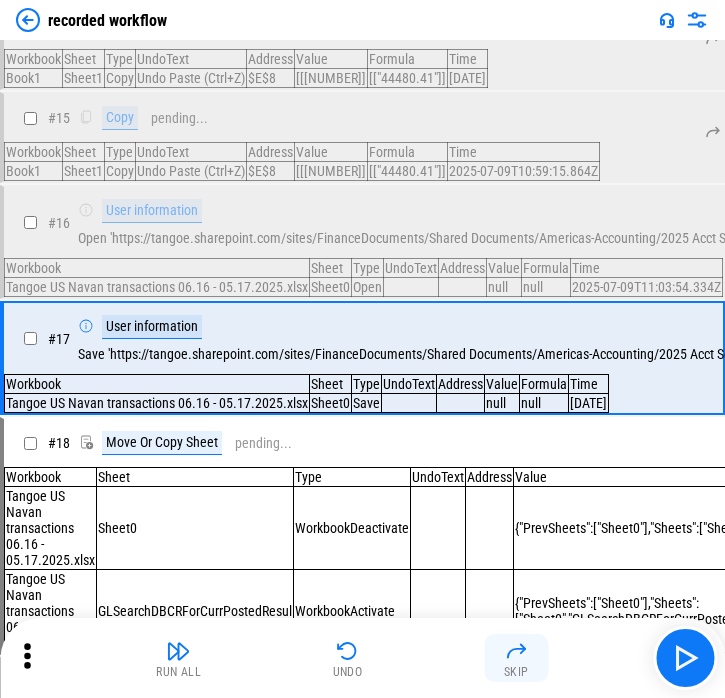 scroll, scrollTop: 1507, scrollLeft: 0, axis: vertical 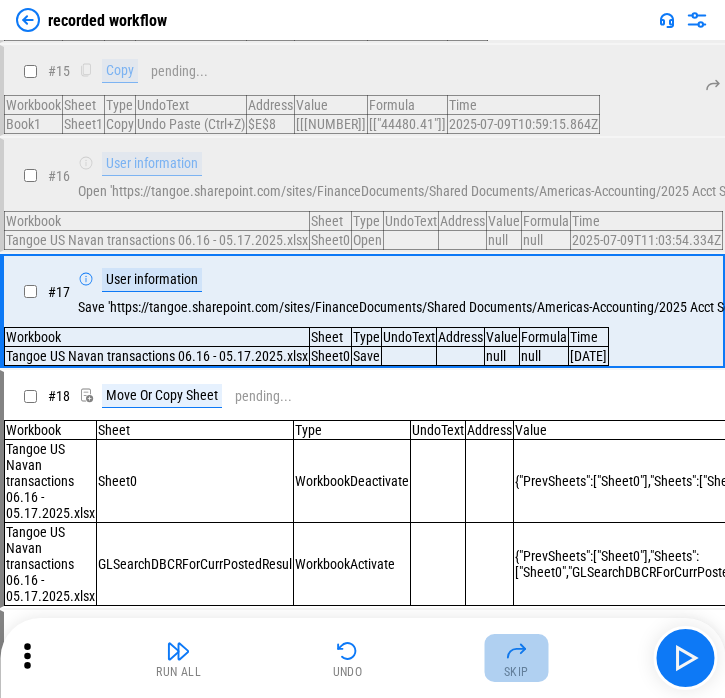 click at bounding box center [516, 651] 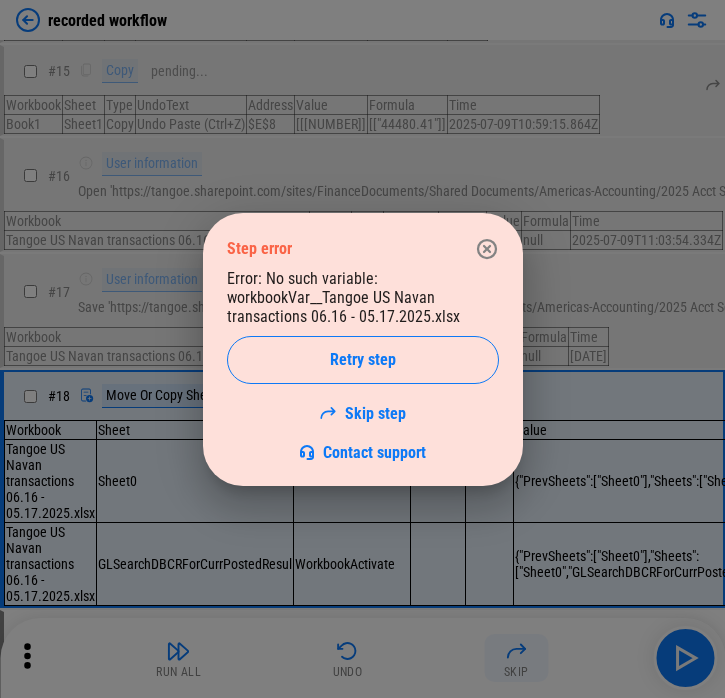 scroll, scrollTop: 1692, scrollLeft: 0, axis: vertical 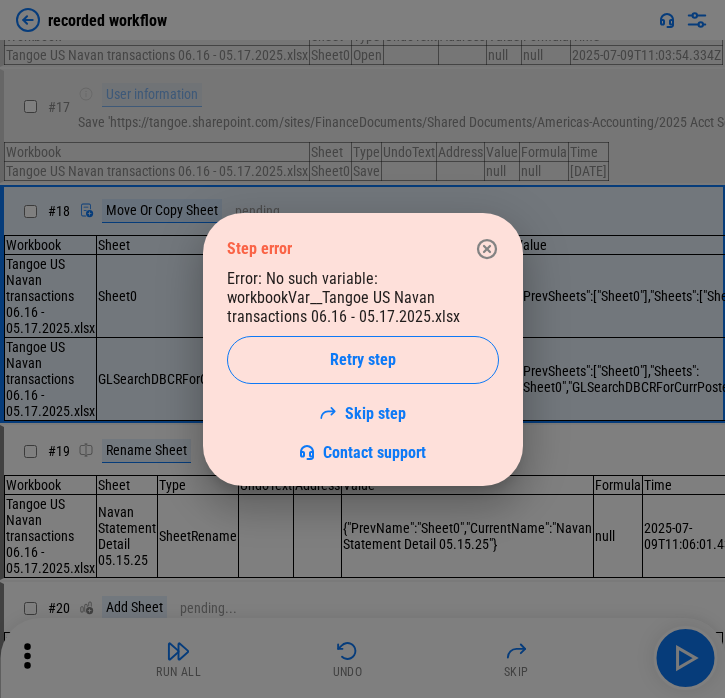click 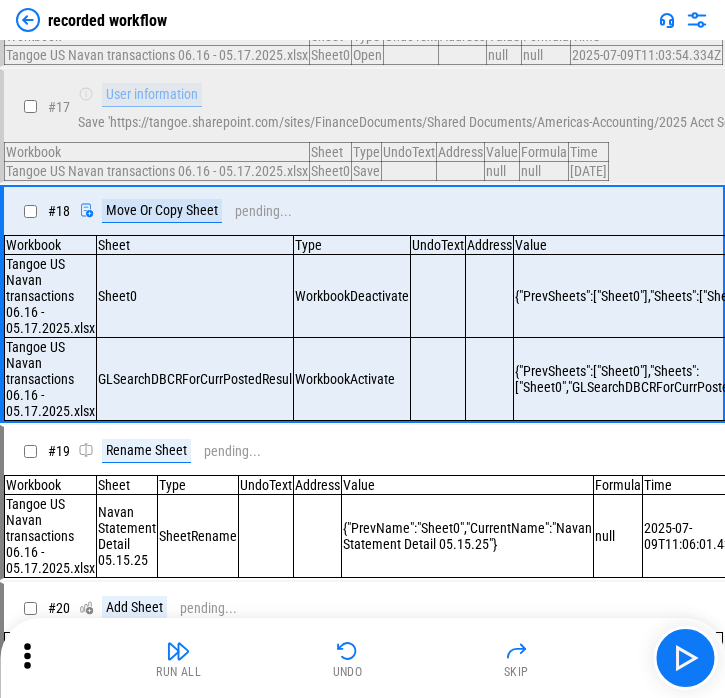 click on "Sheet0" at bounding box center (195, 296) 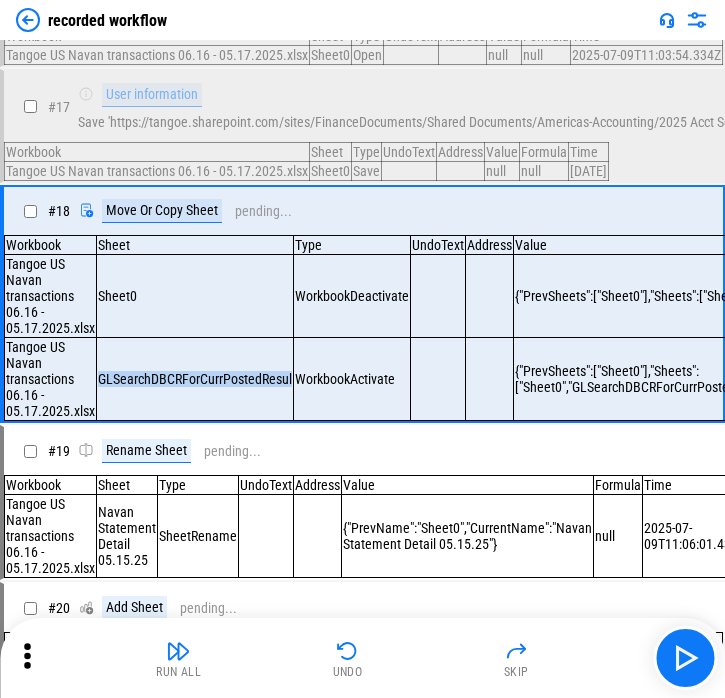 click on "GLSearchDBCRForCurrPostedResul" at bounding box center (195, 379) 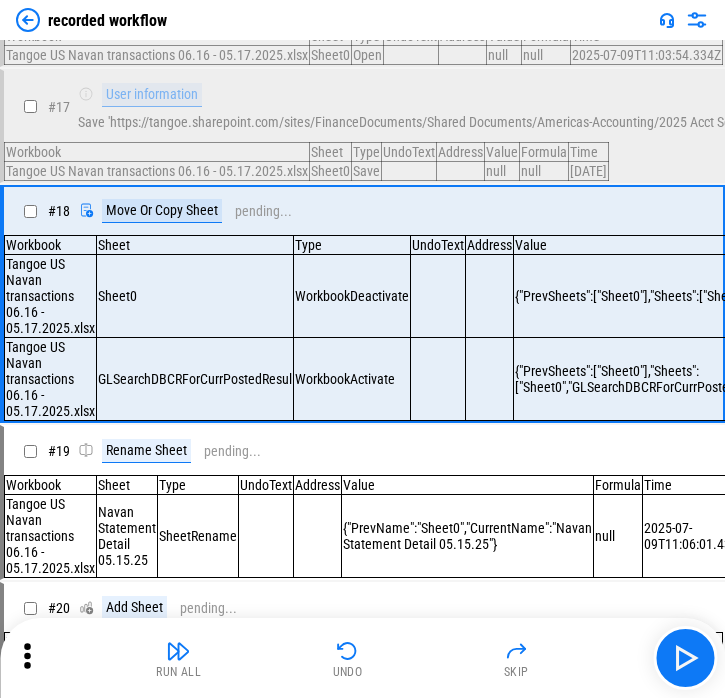 click on "Sheet0" at bounding box center [195, 296] 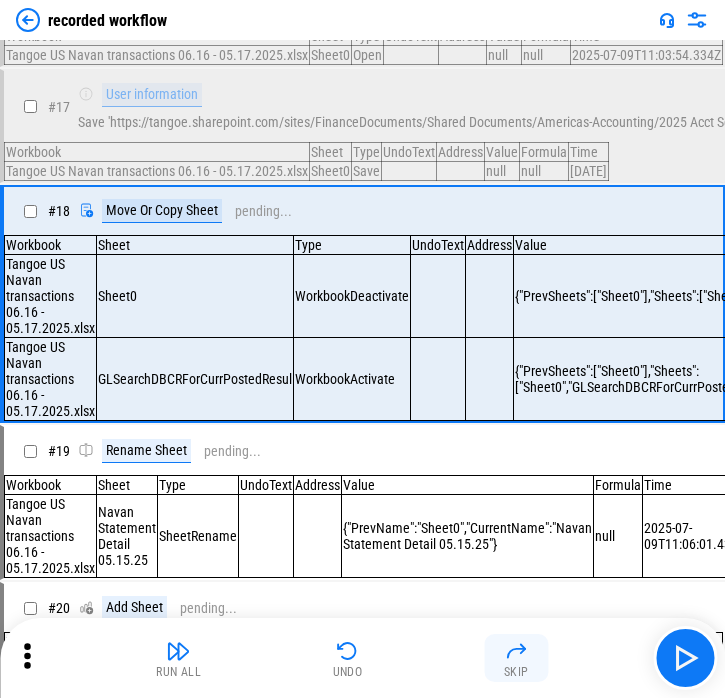 click on "Skip" at bounding box center (516, 658) 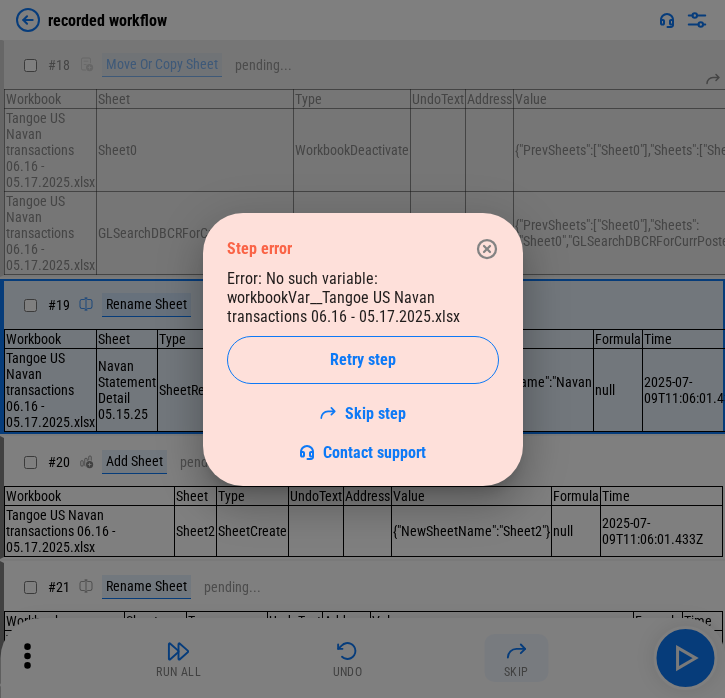 scroll, scrollTop: 1899, scrollLeft: 0, axis: vertical 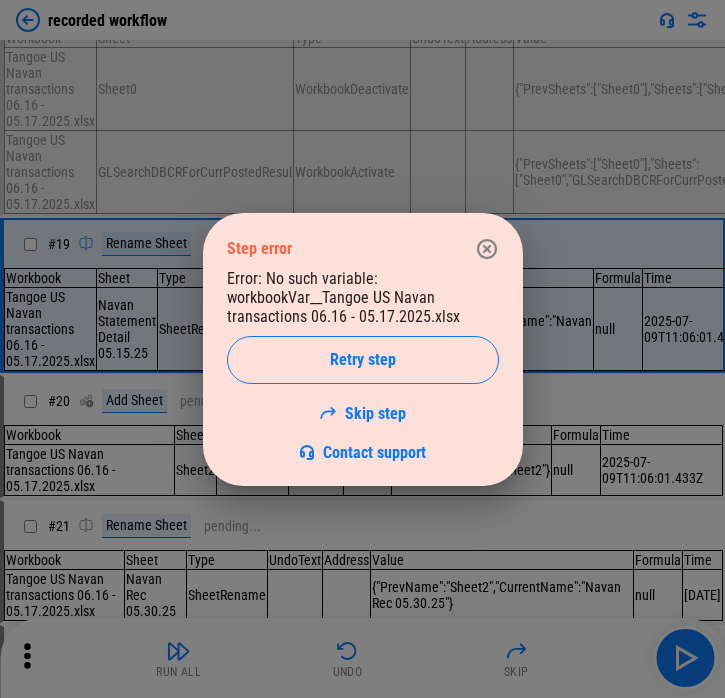 click at bounding box center (487, 249) 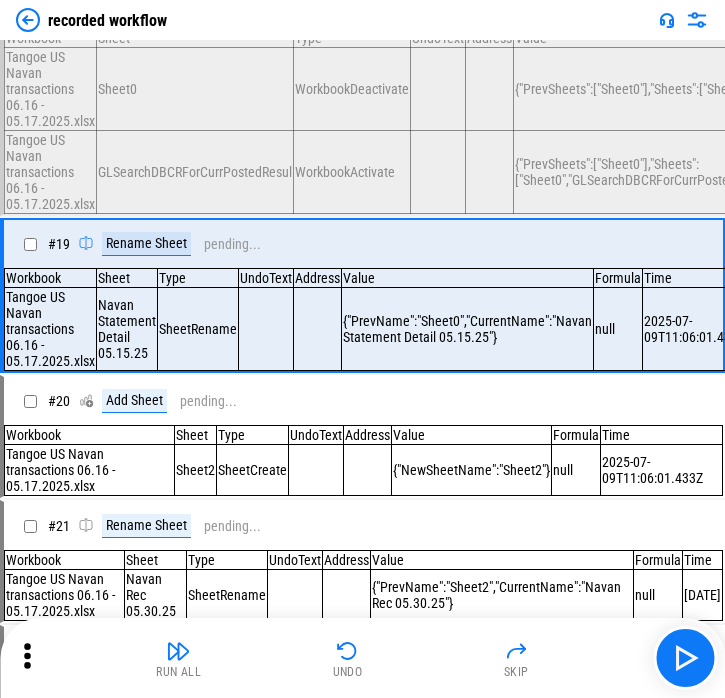 click on "Run All Undo Skip" at bounding box center [364, 658] 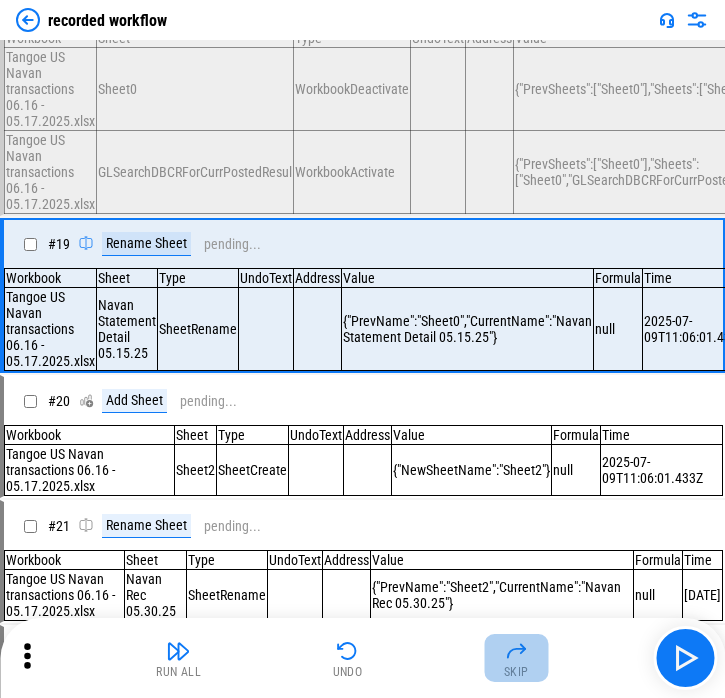 click on "Skip" at bounding box center [516, 658] 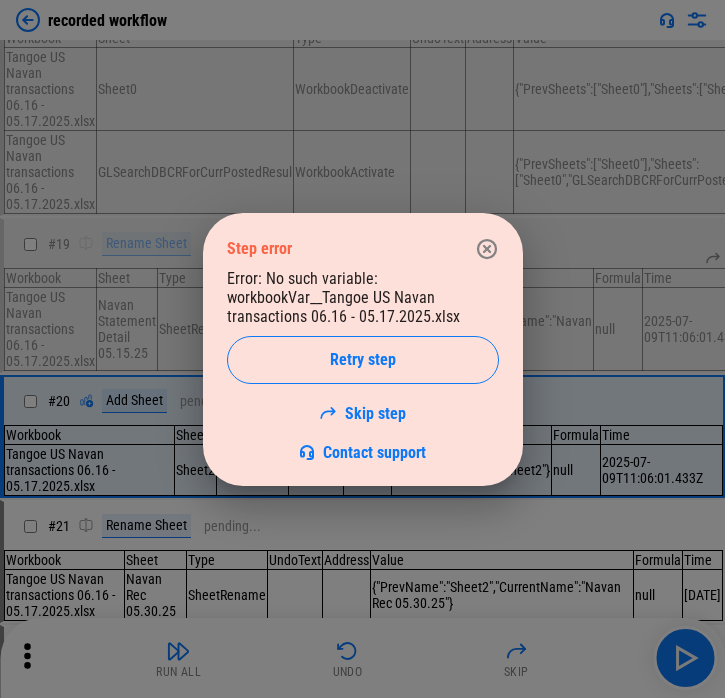 click on "Step error Error: No such variable: workbookVar__Tangoe US Navan transactions 06.16 - 05.17.2025.xlsx Retry step Skip step Contact support" at bounding box center [362, 349] 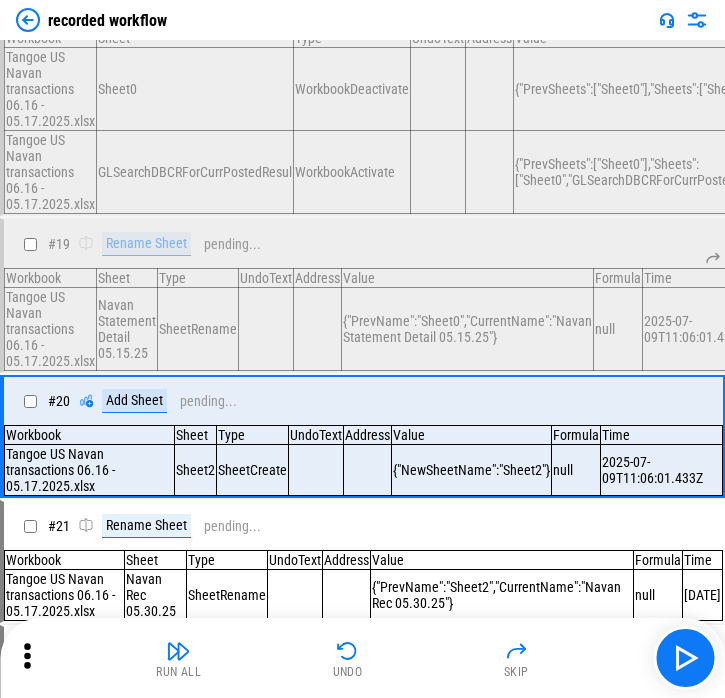 click at bounding box center (516, 651) 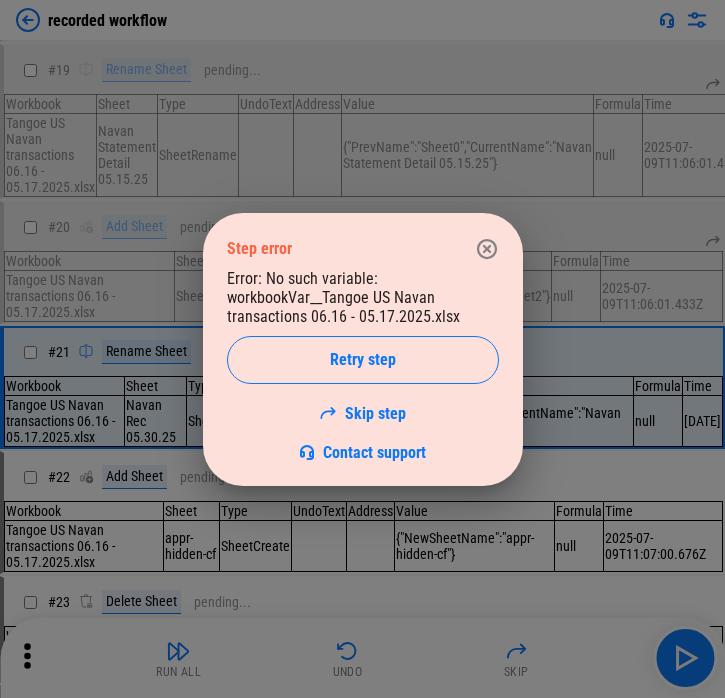 click on "Step error Error: No such variable: workbookVar__Tangoe US Navan transactions 06.16 - 05.17.2025.xlsx Retry step Skip step Contact support" at bounding box center [362, 349] 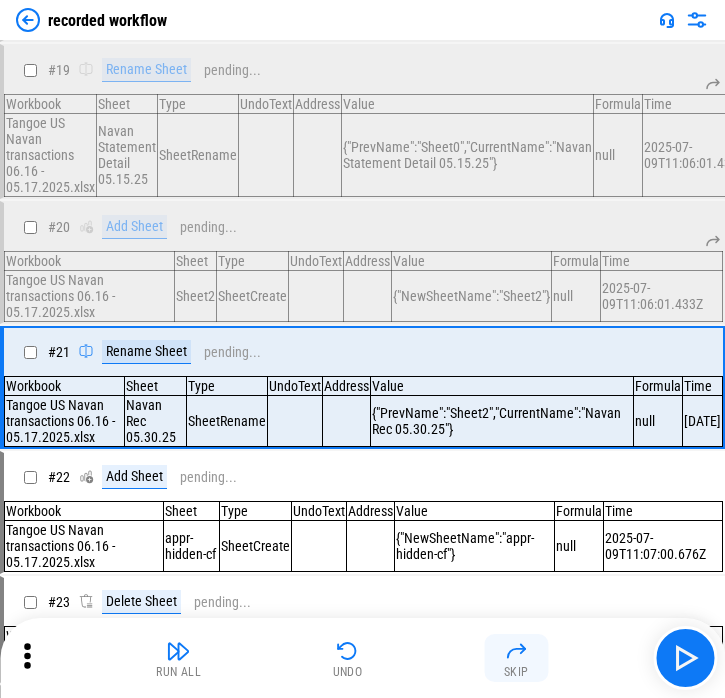 scroll, scrollTop: 2174, scrollLeft: 0, axis: vertical 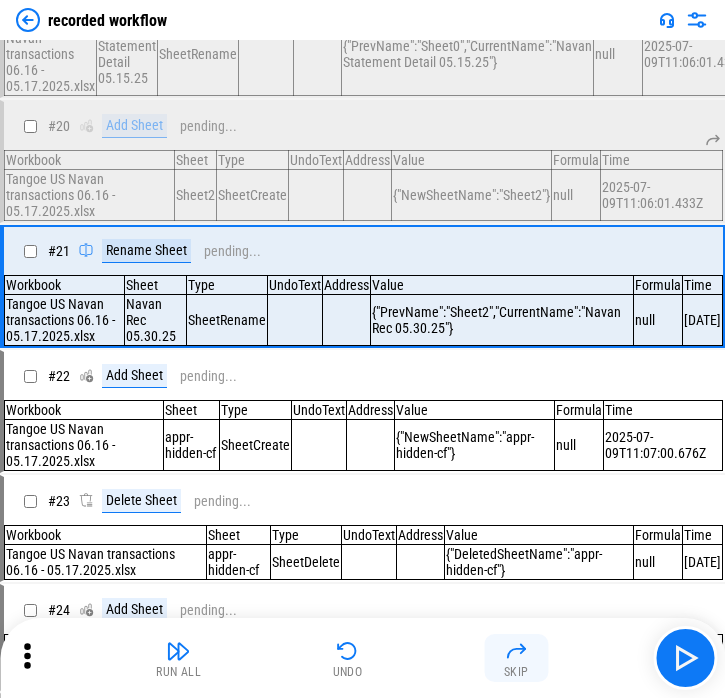 click on "Skip" at bounding box center (516, 672) 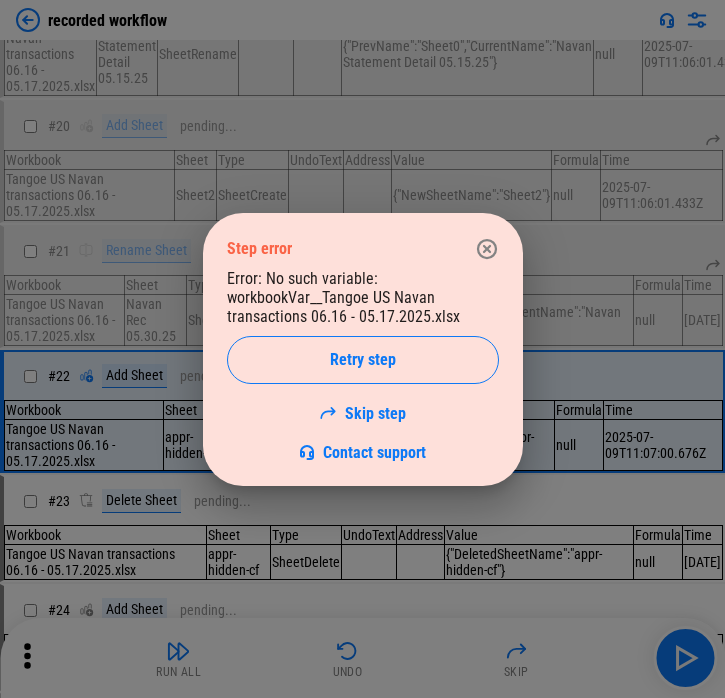 click on "Error: No such variable: workbookVar__Tangoe US Navan transactions 06.16 - 05.17.2025.xlsx Retry step Skip step Contact support" at bounding box center (363, 365) 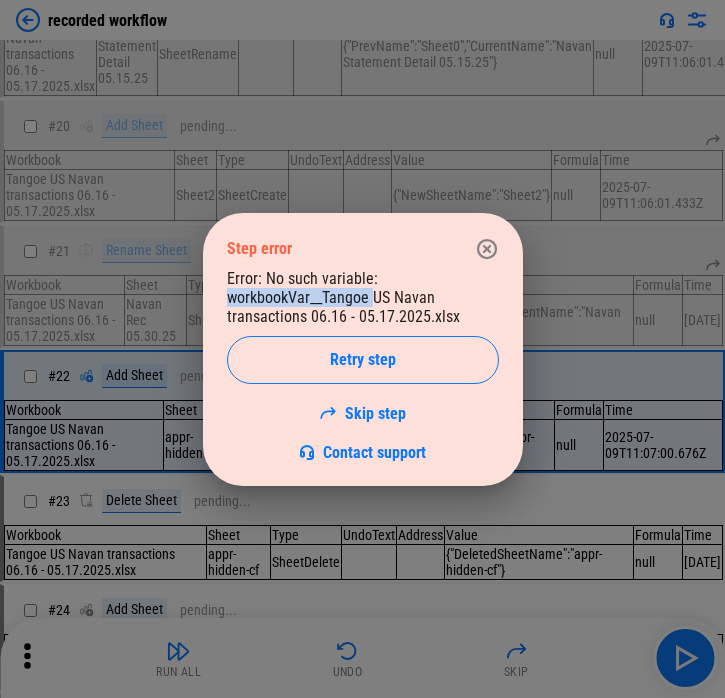 click on "Error: No such variable: workbookVar__Tangoe US Navan transactions 06.16 - 05.17.2025.xlsx Retry step Skip step Contact support" at bounding box center (363, 365) 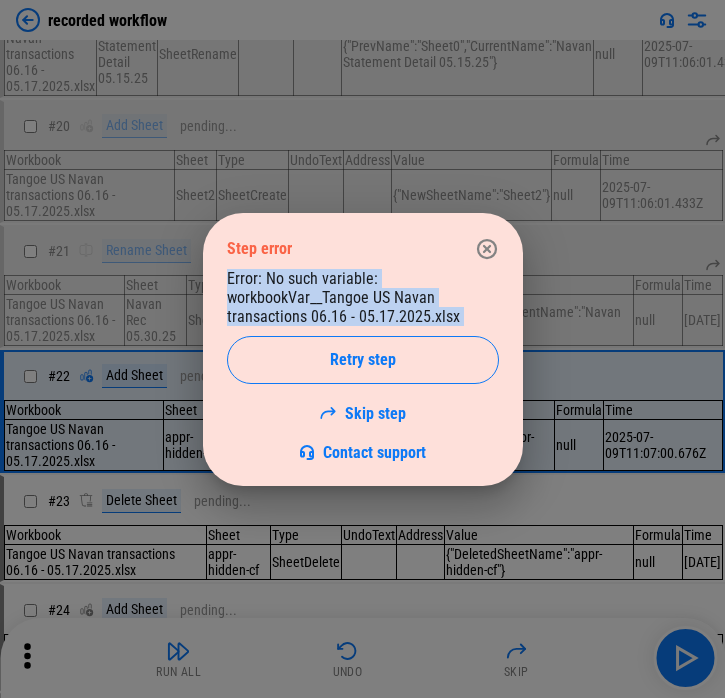 click on "Error: No such variable: workbookVar__Tangoe US Navan transactions 06.16 - 05.17.2025.xlsx Retry step Skip step Contact support" at bounding box center (363, 365) 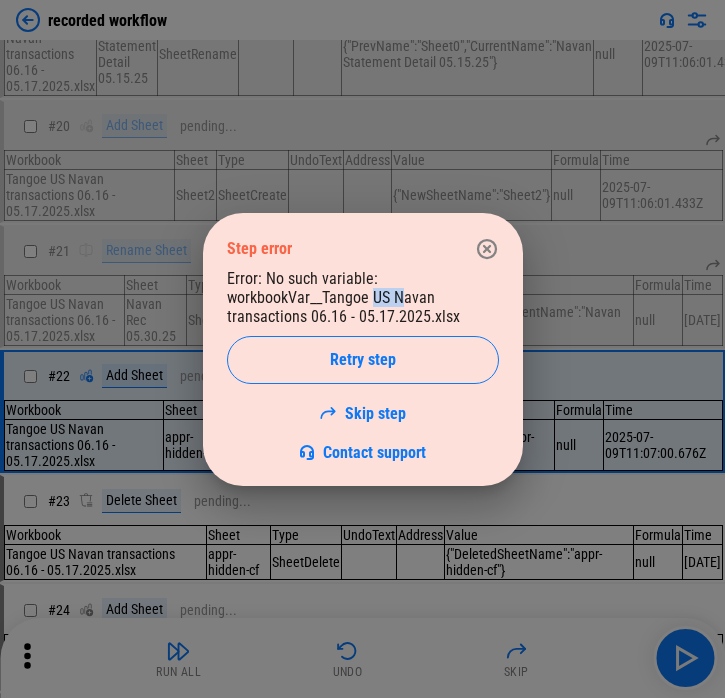drag, startPoint x: 376, startPoint y: 290, endPoint x: 406, endPoint y: 296, distance: 30.594116 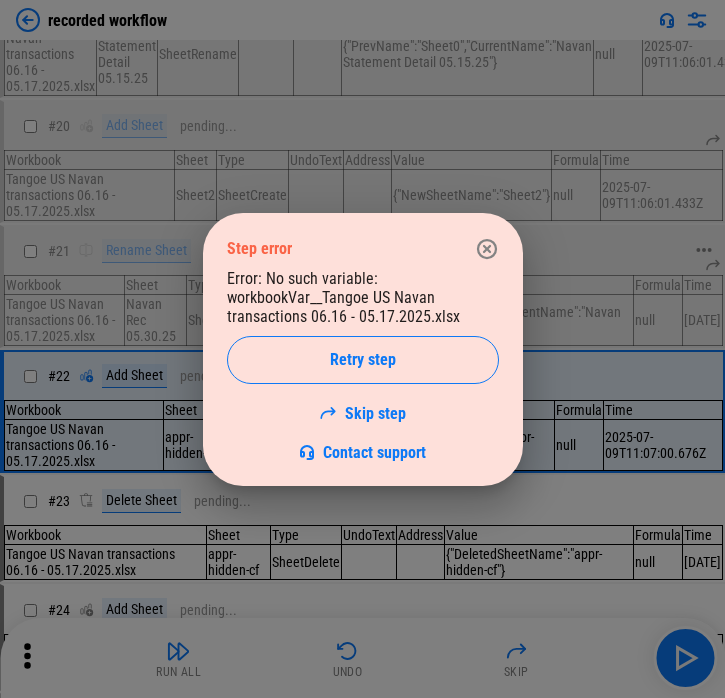 drag, startPoint x: 517, startPoint y: 178, endPoint x: 8, endPoint y: 284, distance: 519.92017 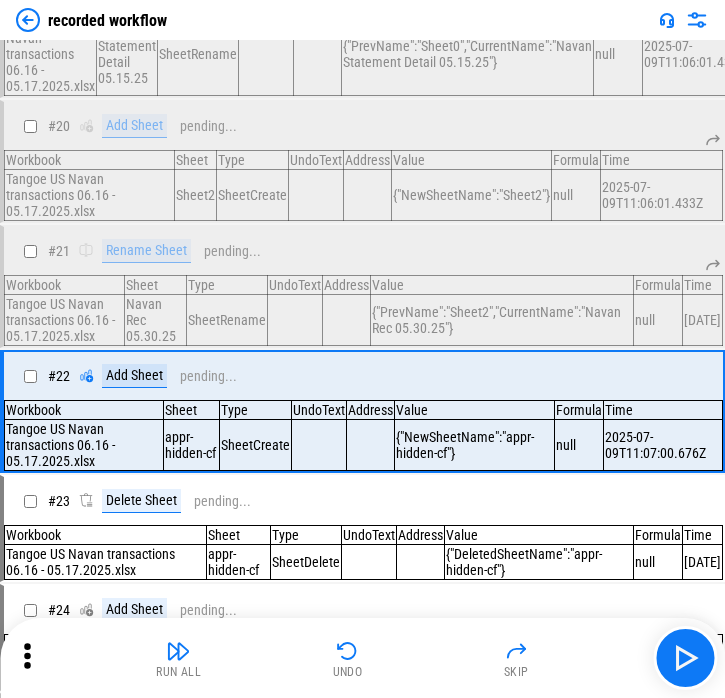 click at bounding box center (684, 20) 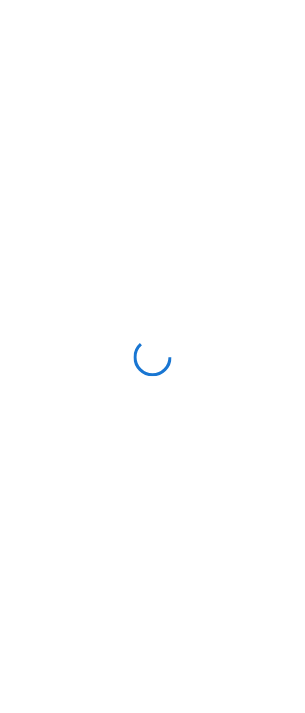 scroll, scrollTop: 0, scrollLeft: 0, axis: both 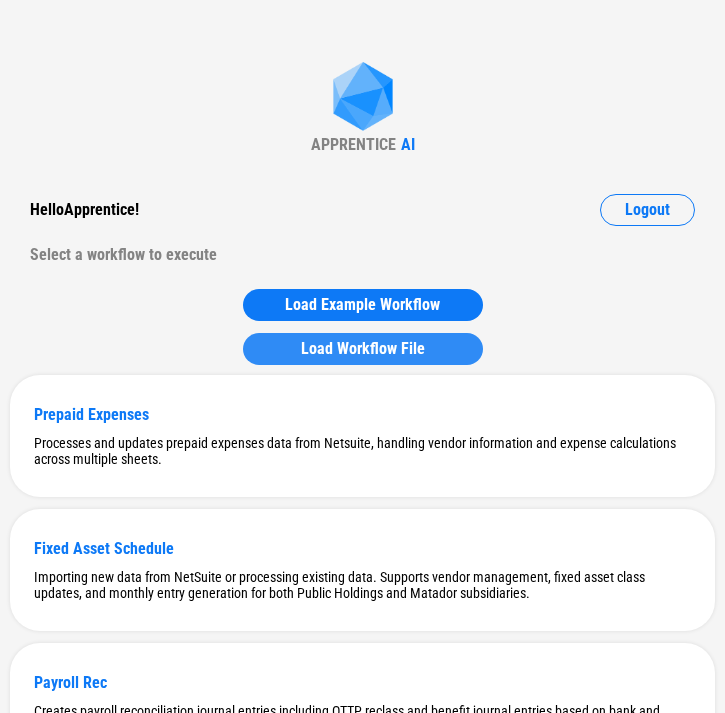 click on "Load Workflow File" at bounding box center [363, 349] 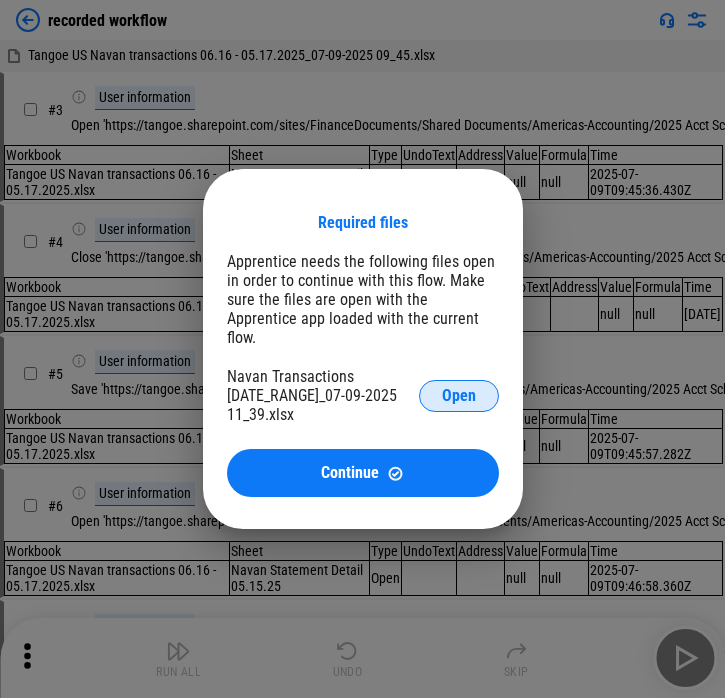 click on "Open" at bounding box center [459, 396] 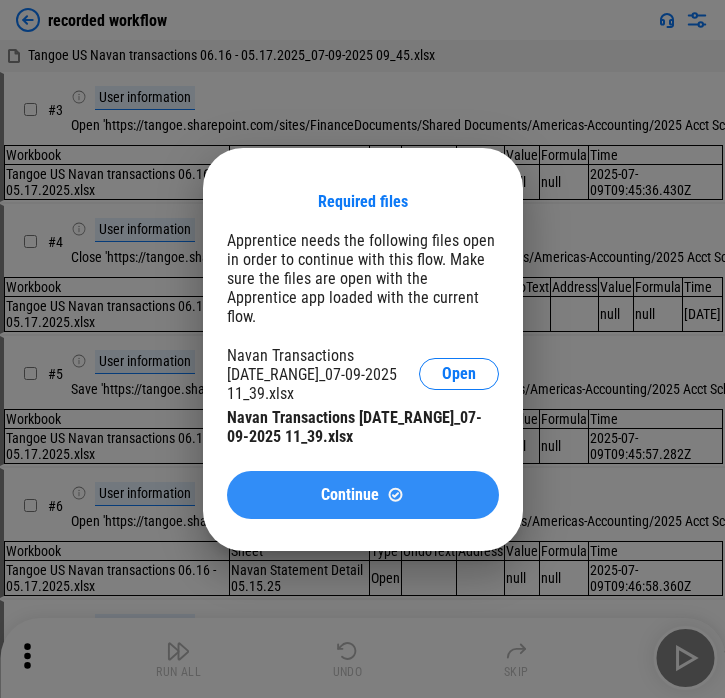 click on "Continue" at bounding box center [363, 495] 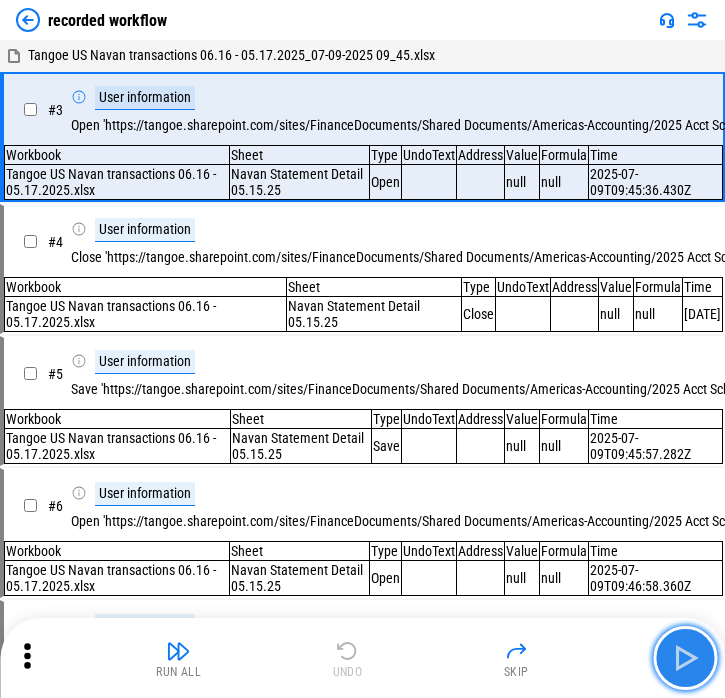 click at bounding box center [685, 658] 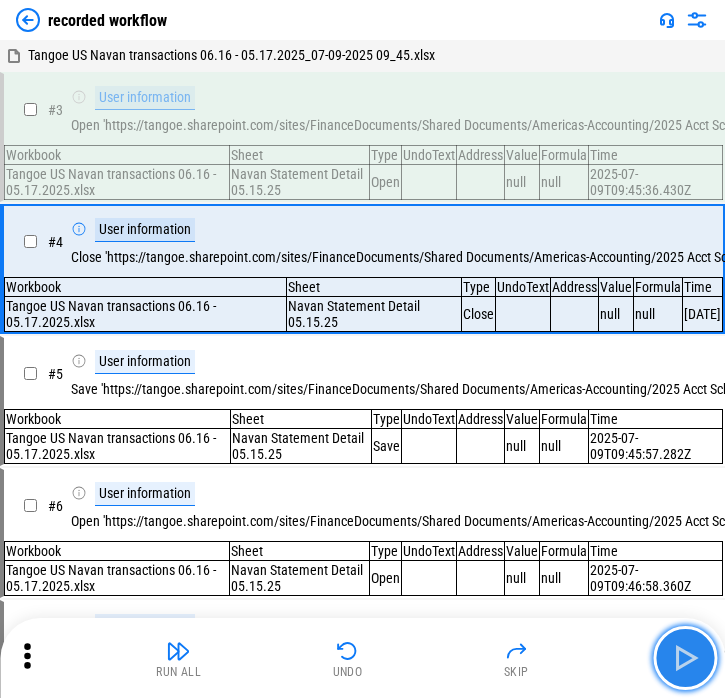 click at bounding box center [685, 658] 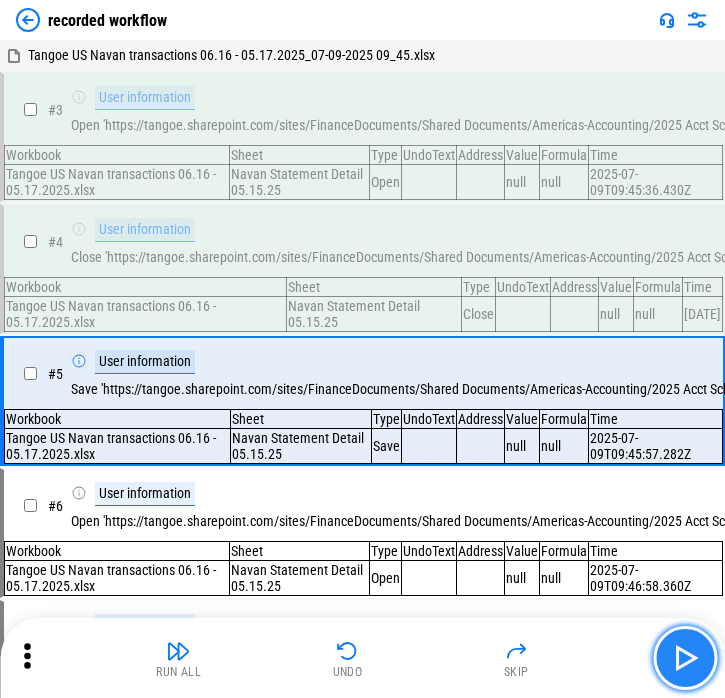 click at bounding box center (685, 658) 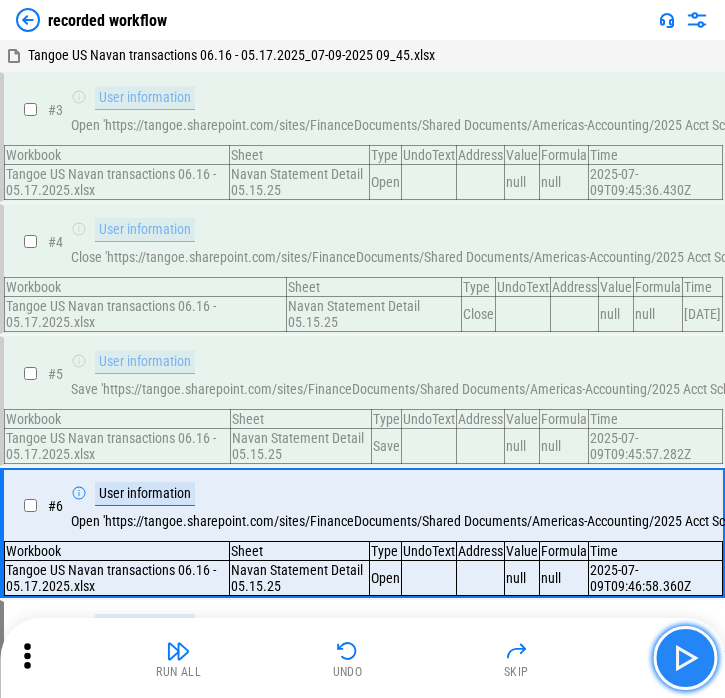 click at bounding box center (685, 658) 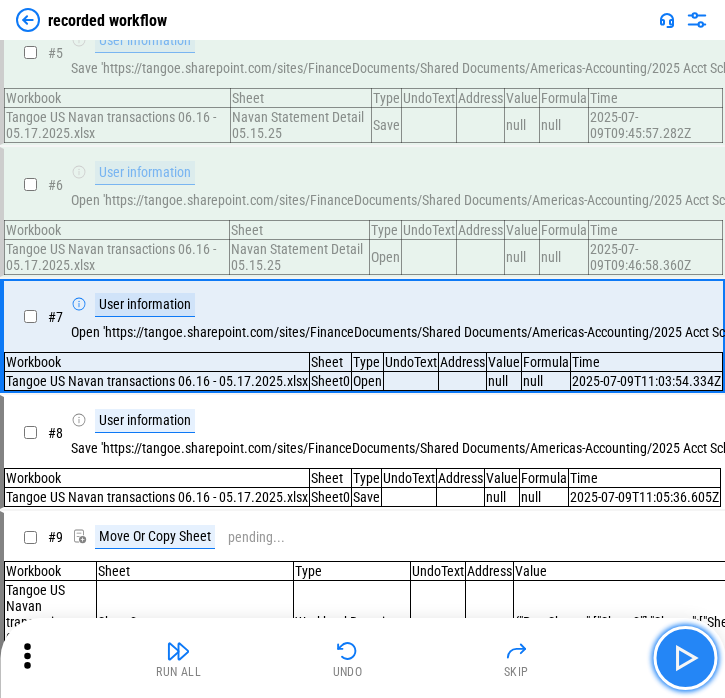click at bounding box center (685, 658) 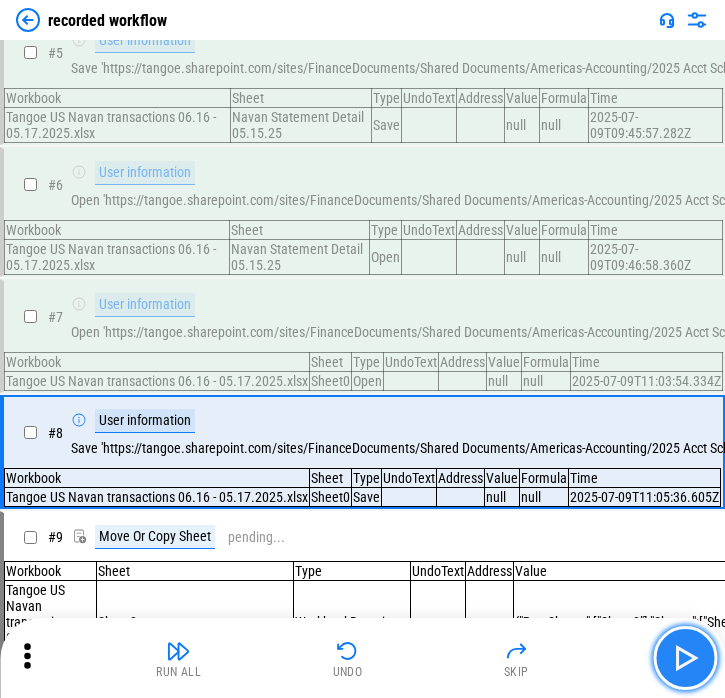 click at bounding box center [685, 658] 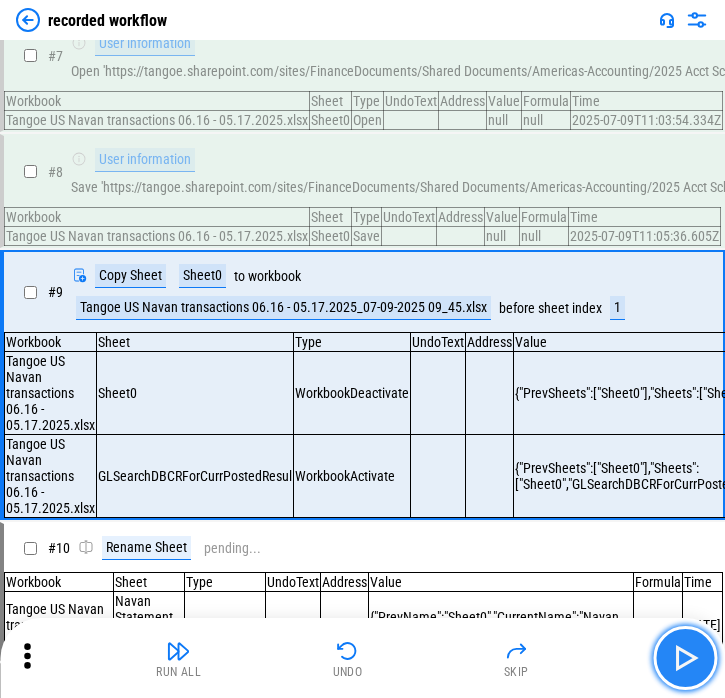 click at bounding box center (685, 658) 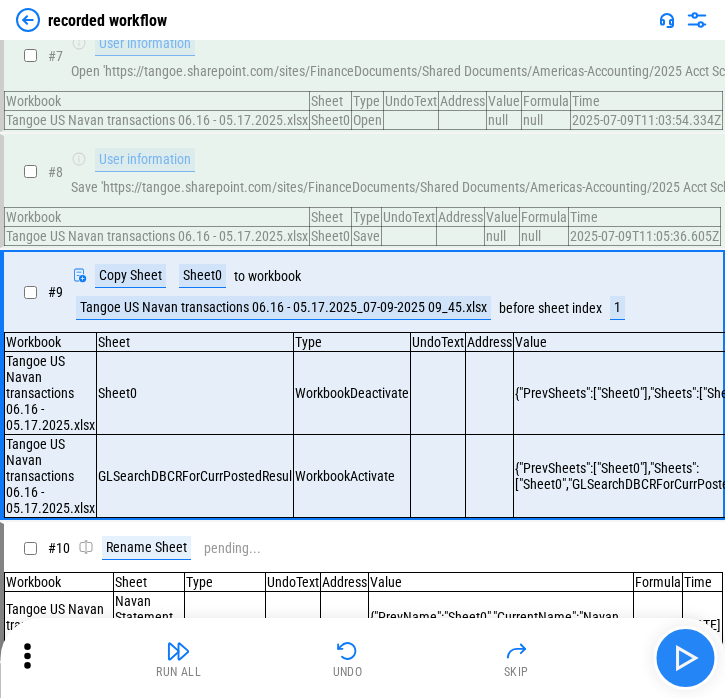 scroll, scrollTop: 640, scrollLeft: 0, axis: vertical 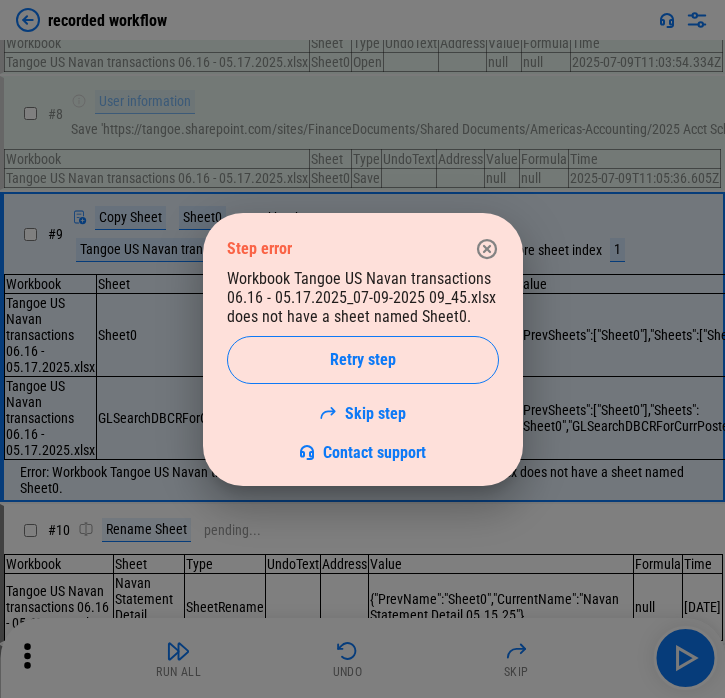 click 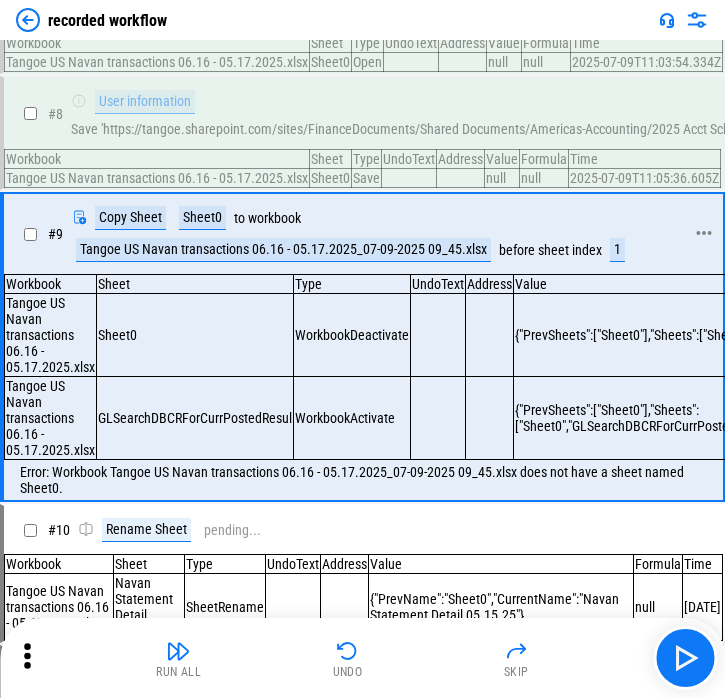 click on "Copy Sheet Sheet0 to workbook Tangoe US Navan transactions 06.16 - 05.17.2025_07-09-2025 09_45.xlsx before sheet index 1" at bounding box center [385, 234] 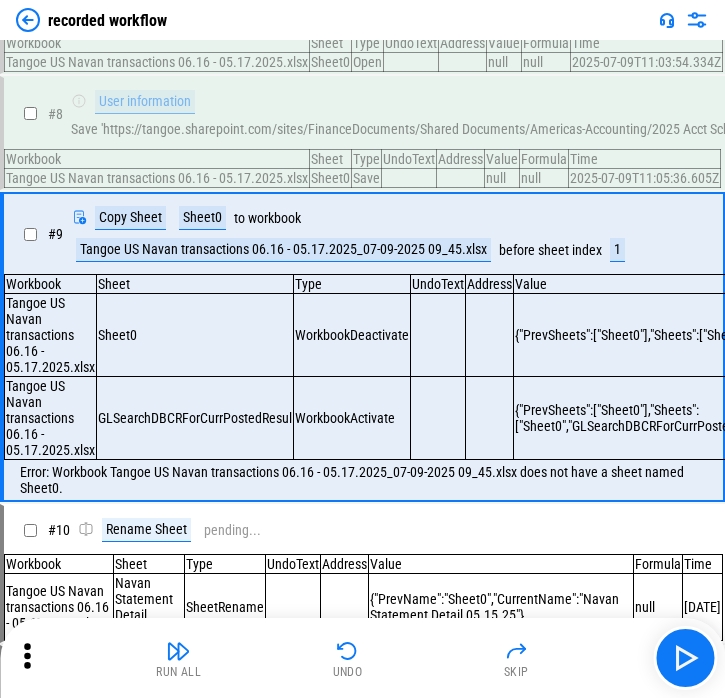 click on "Sheet0" at bounding box center (195, 335) 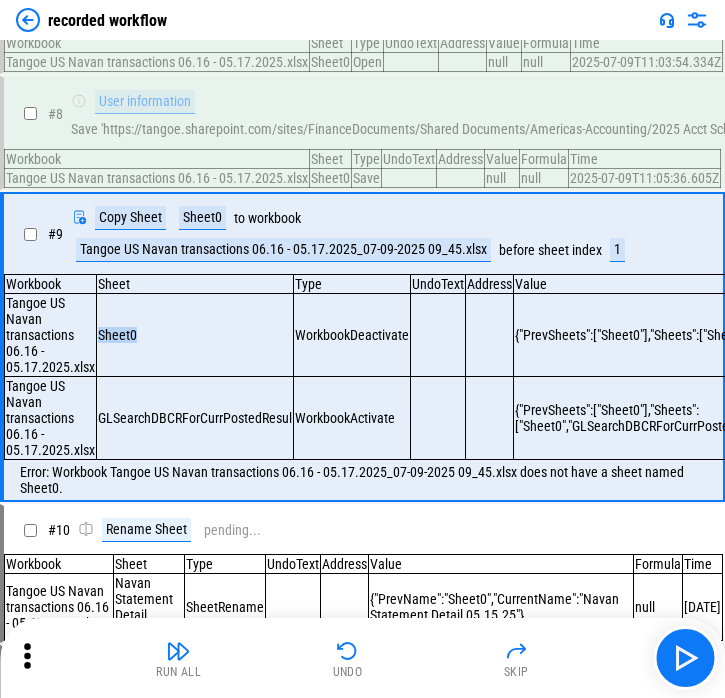 click on "Sheet0" at bounding box center [195, 335] 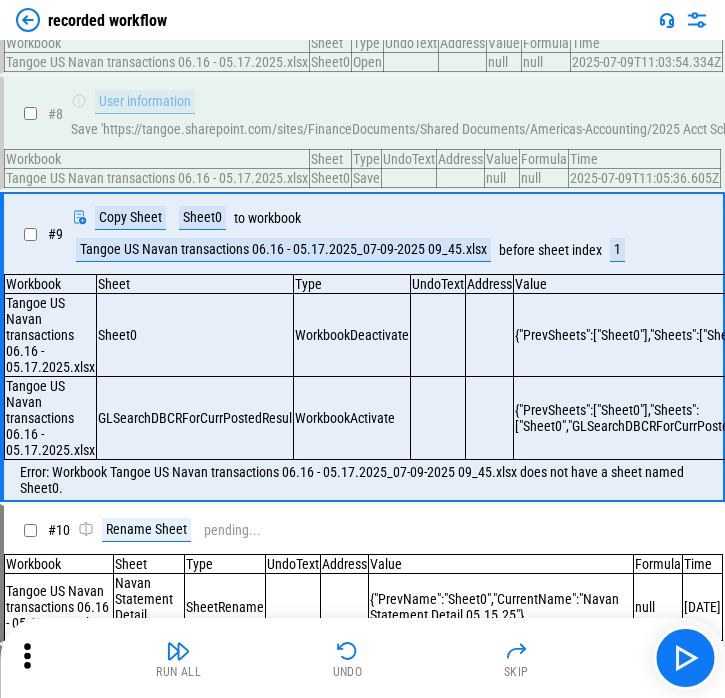 click on "GLSearchDBCRForCurrPostedResul" at bounding box center [195, 418] 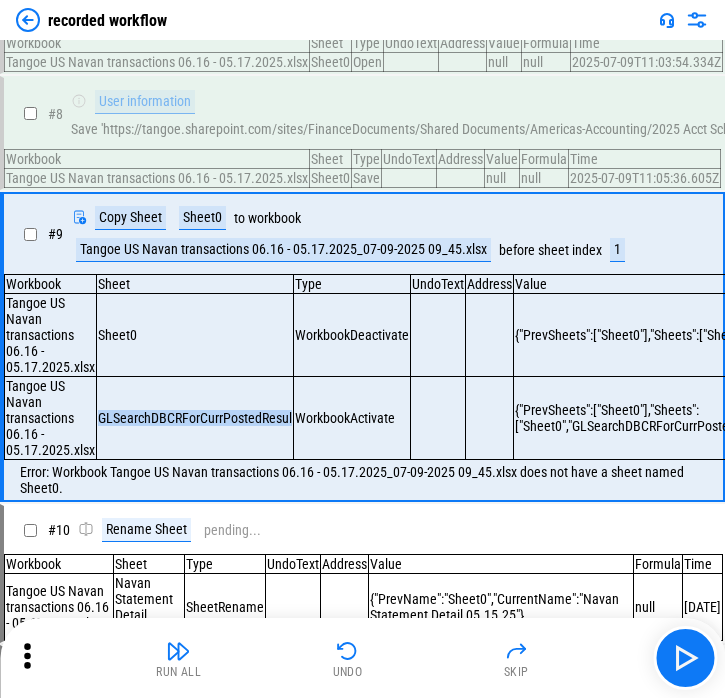 click on "GLSearchDBCRForCurrPostedResul" at bounding box center (195, 418) 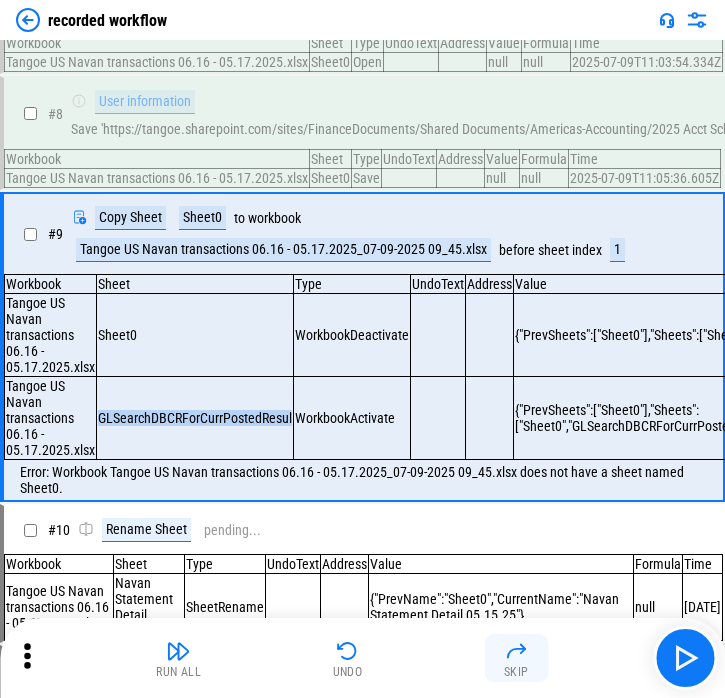 click at bounding box center [516, 651] 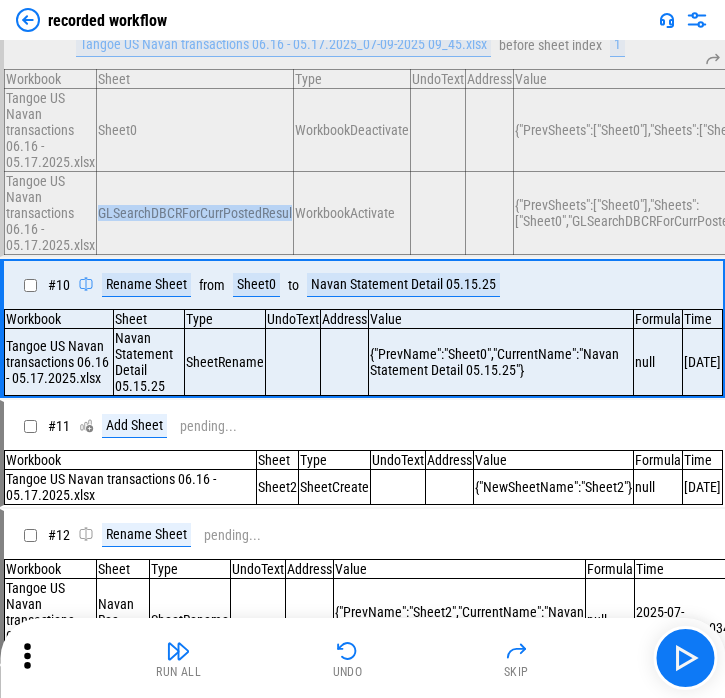 scroll, scrollTop: 863, scrollLeft: 0, axis: vertical 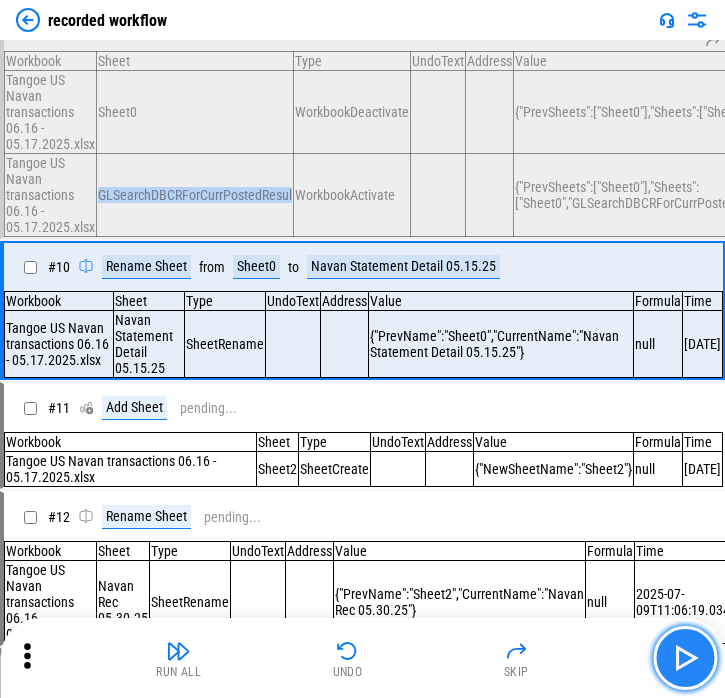 click at bounding box center (685, 658) 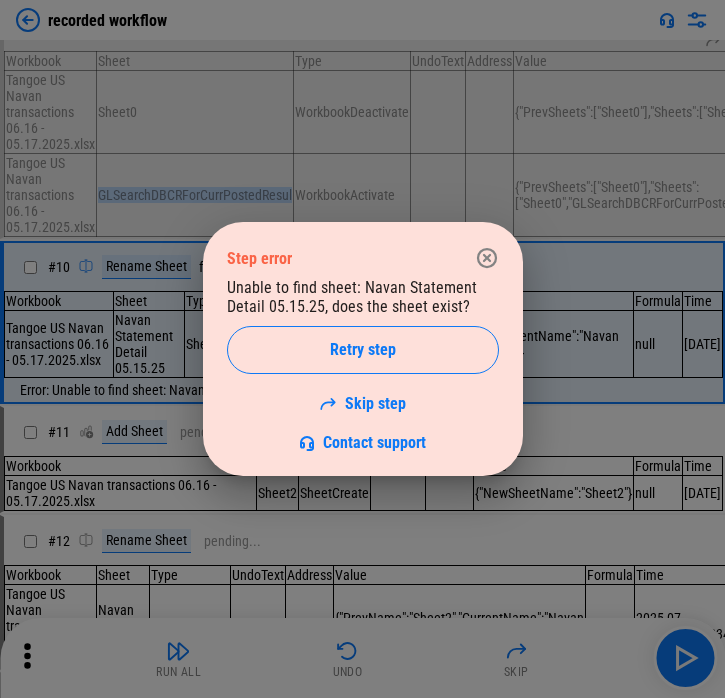 click 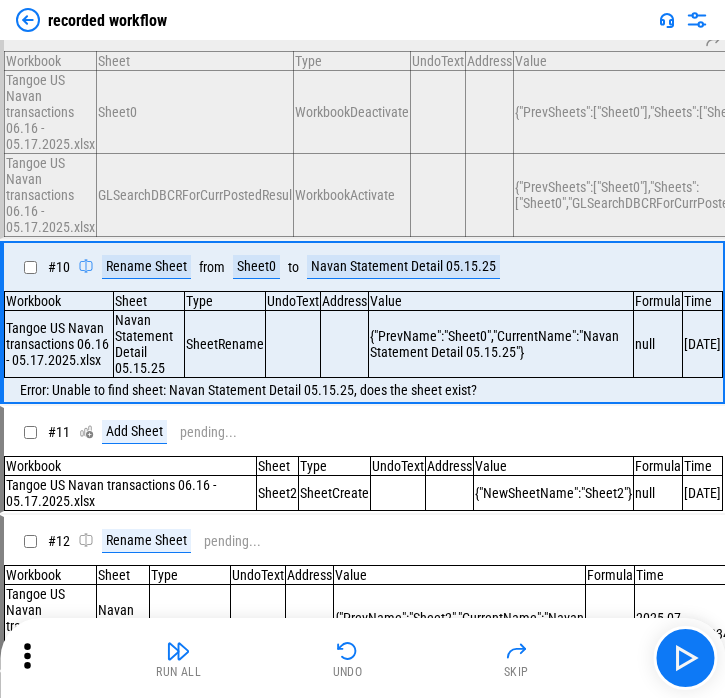 click on "Sheet0" at bounding box center (195, 112) 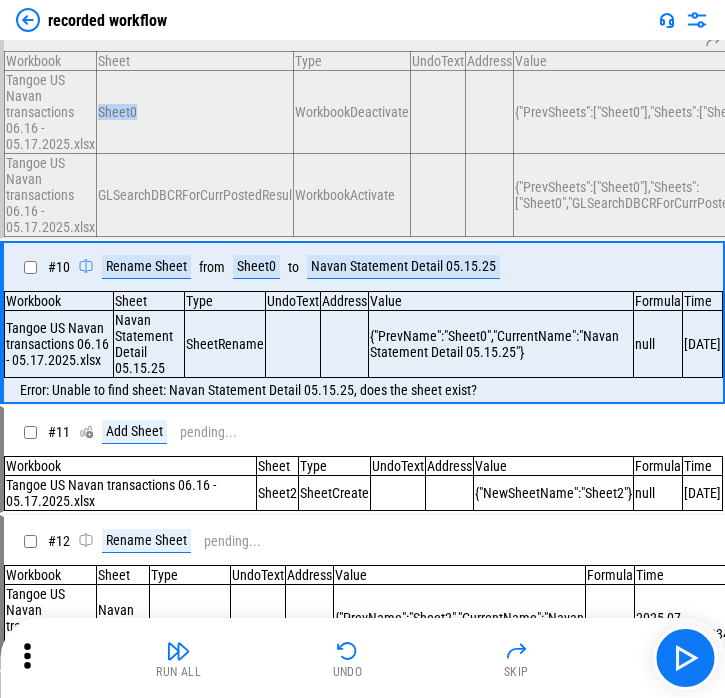click on "Sheet0" at bounding box center (195, 112) 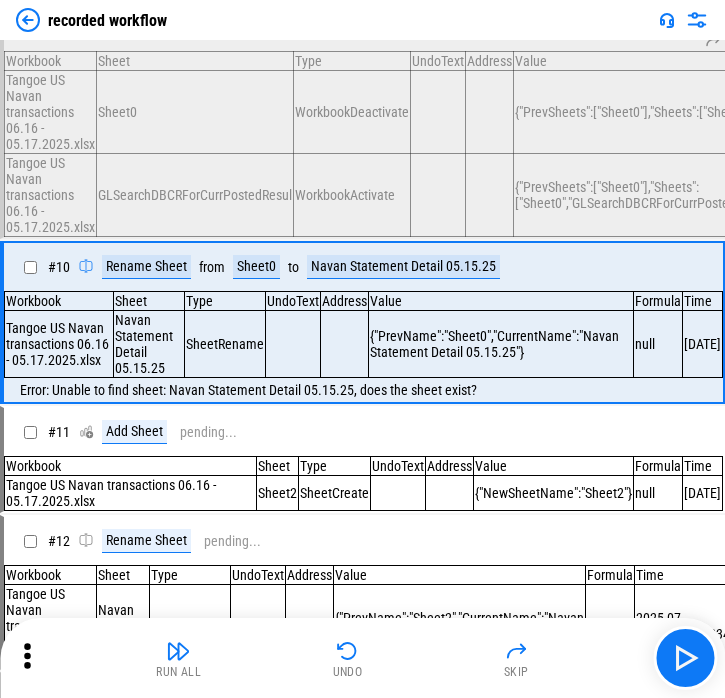click on "GLSearchDBCRForCurrPostedResul" at bounding box center [195, 195] 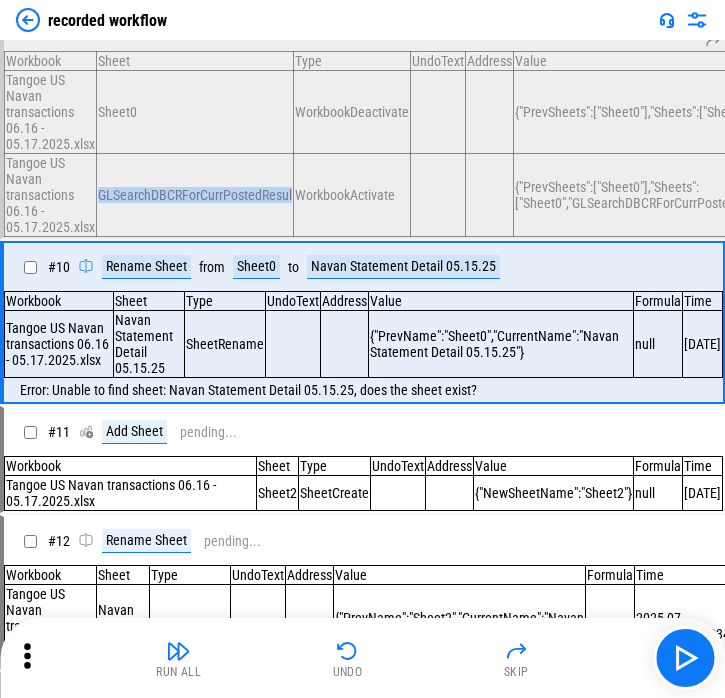 click on "GLSearchDBCRForCurrPostedResul" at bounding box center (195, 195) 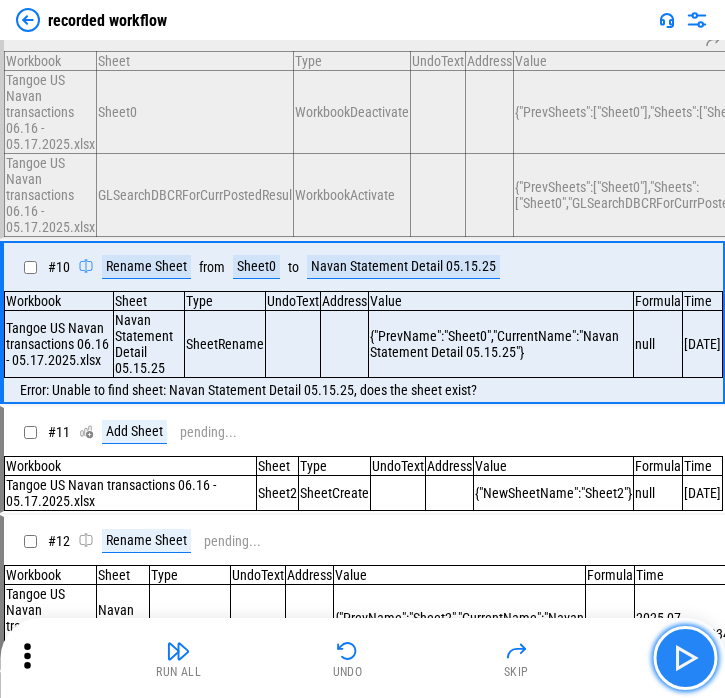 click at bounding box center [685, 658] 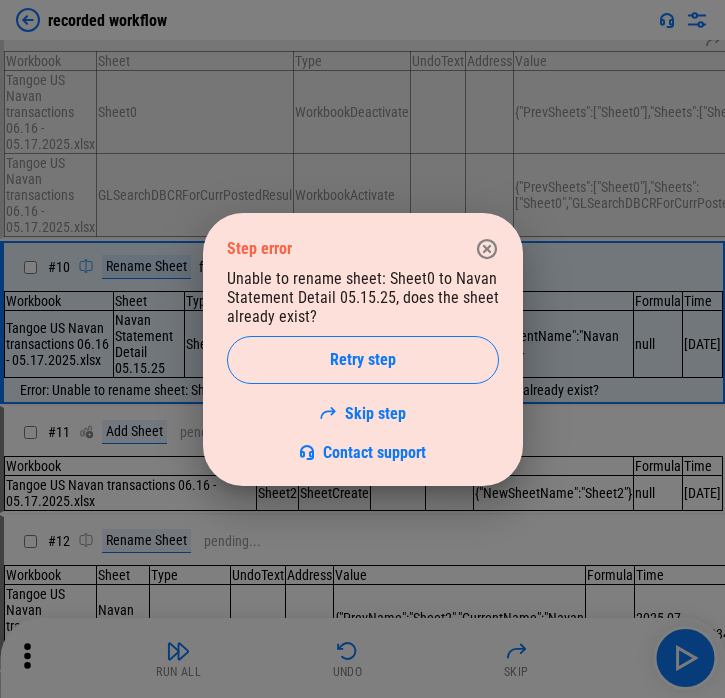 click 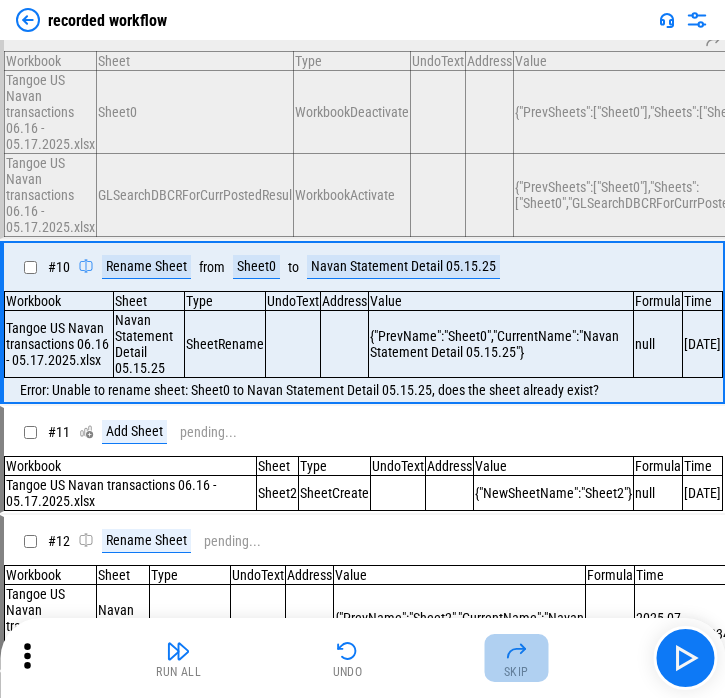 click on "Skip" at bounding box center [516, 658] 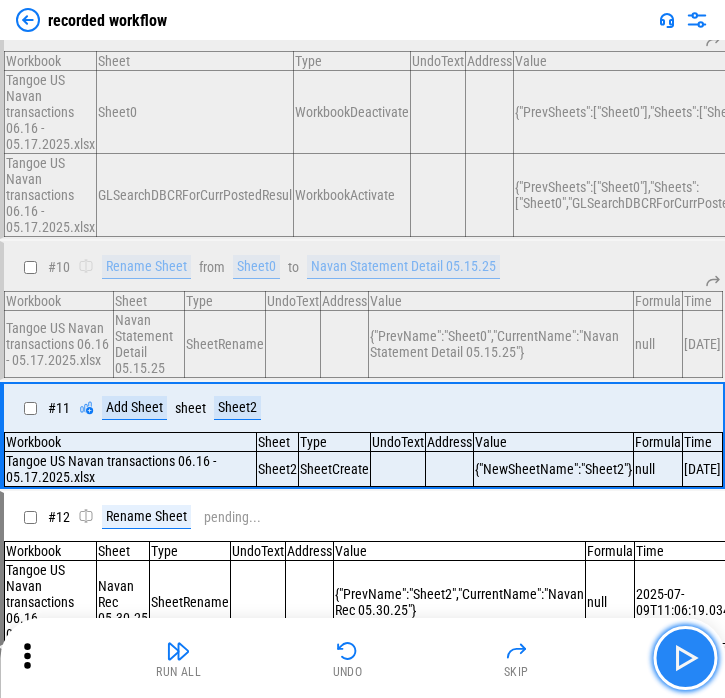 click at bounding box center (685, 658) 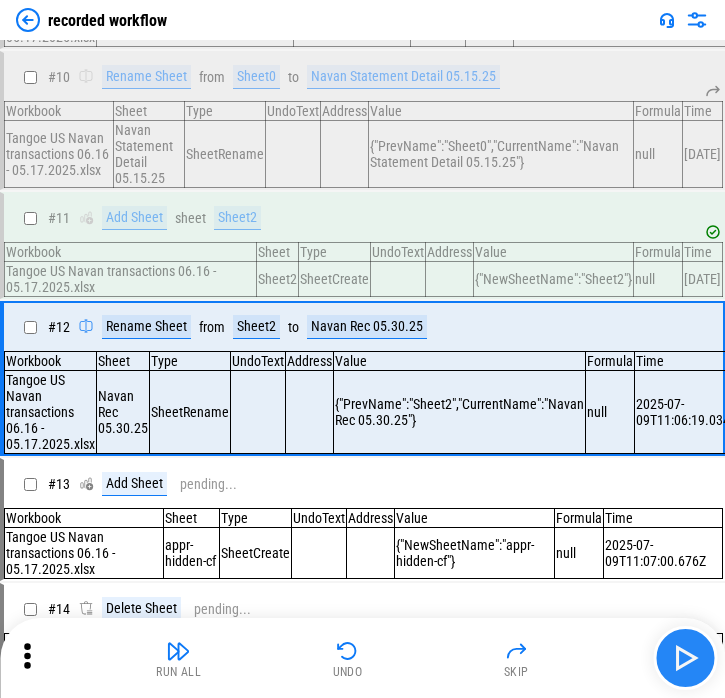 scroll, scrollTop: 1138, scrollLeft: 0, axis: vertical 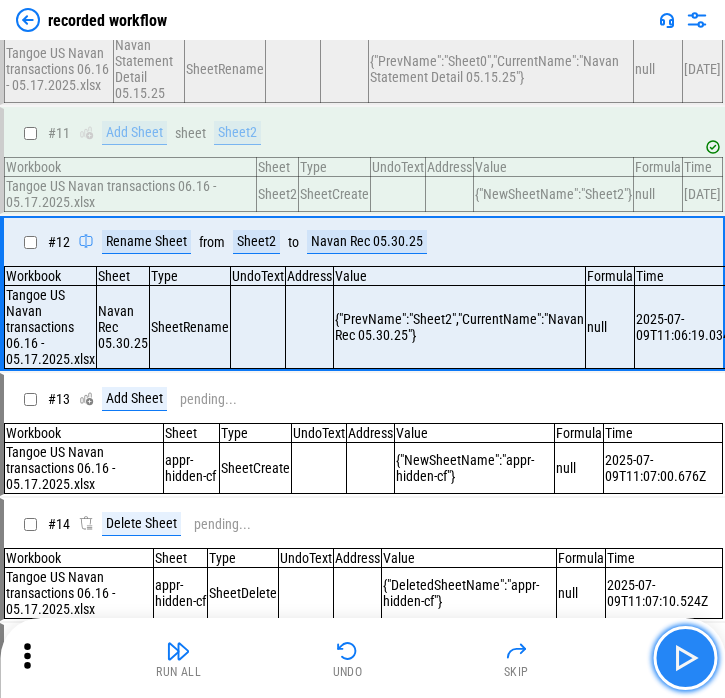 click at bounding box center [685, 658] 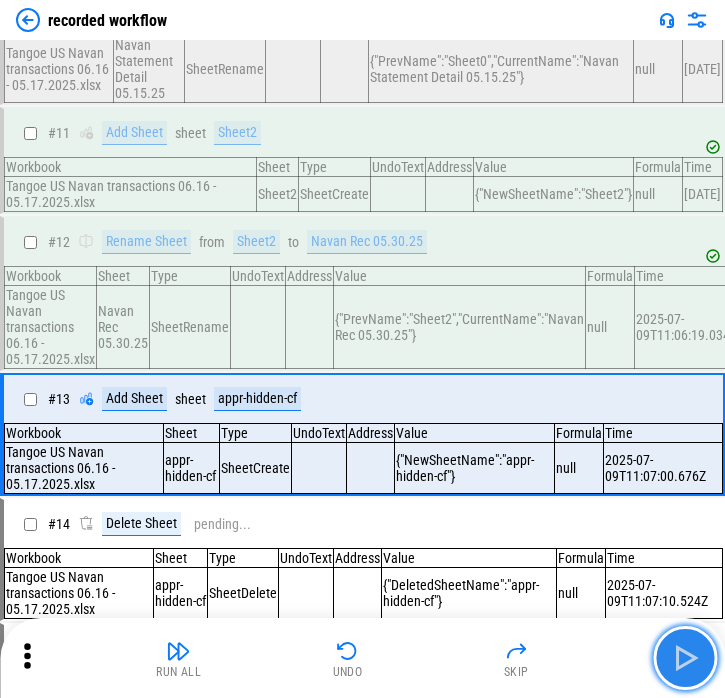 click at bounding box center (685, 658) 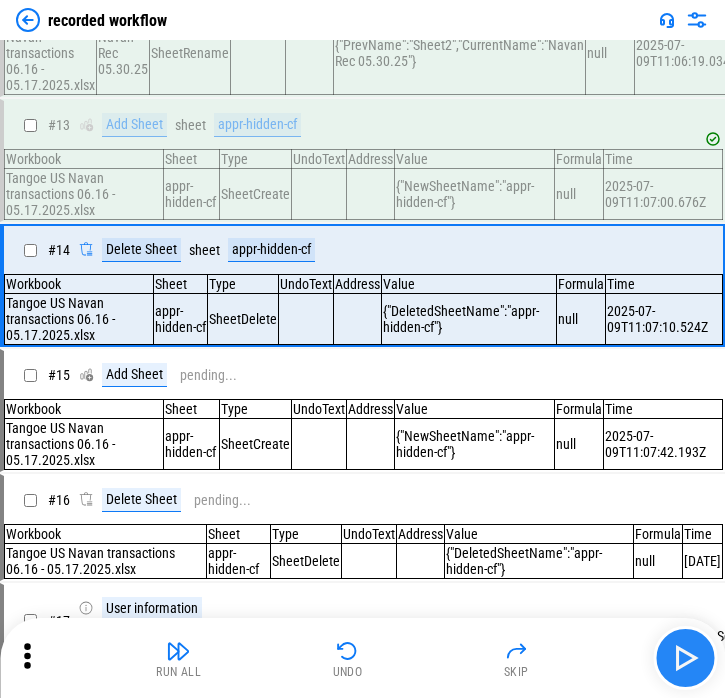 scroll, scrollTop: 1413, scrollLeft: 0, axis: vertical 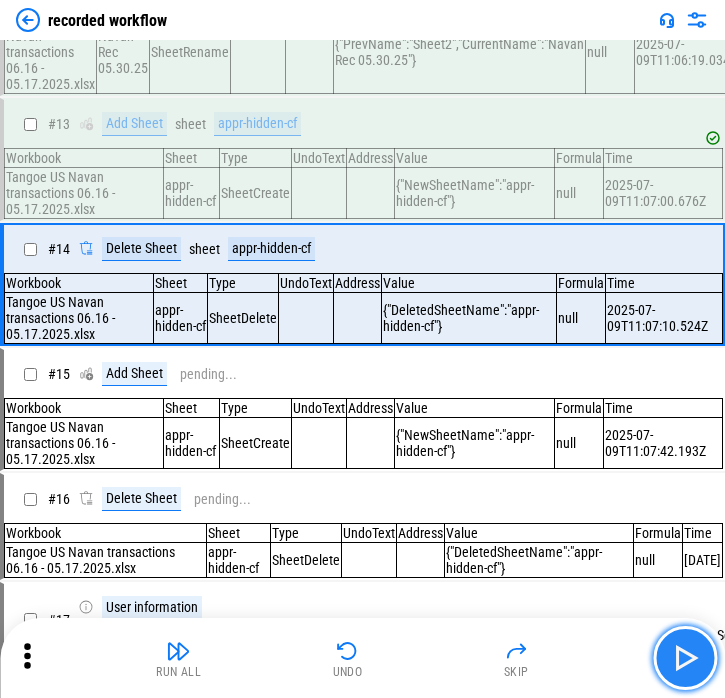 click at bounding box center (685, 658) 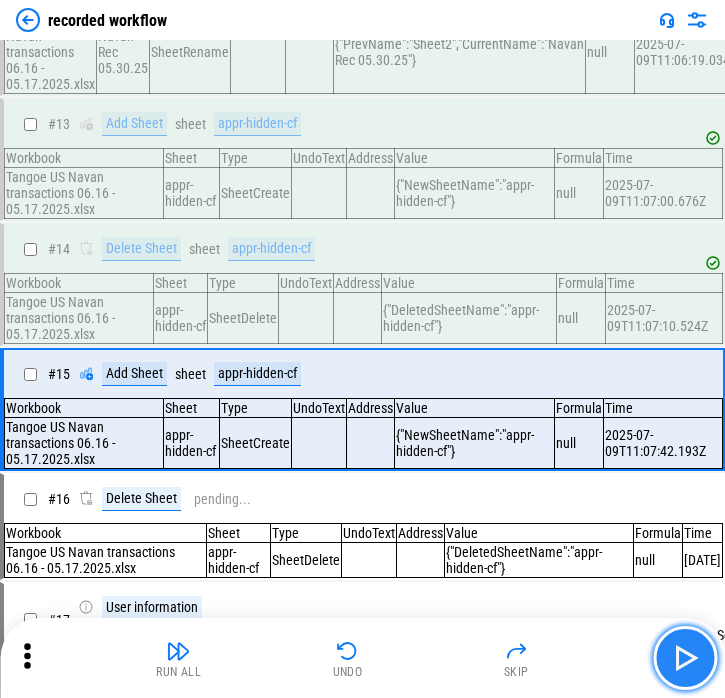 click at bounding box center (685, 658) 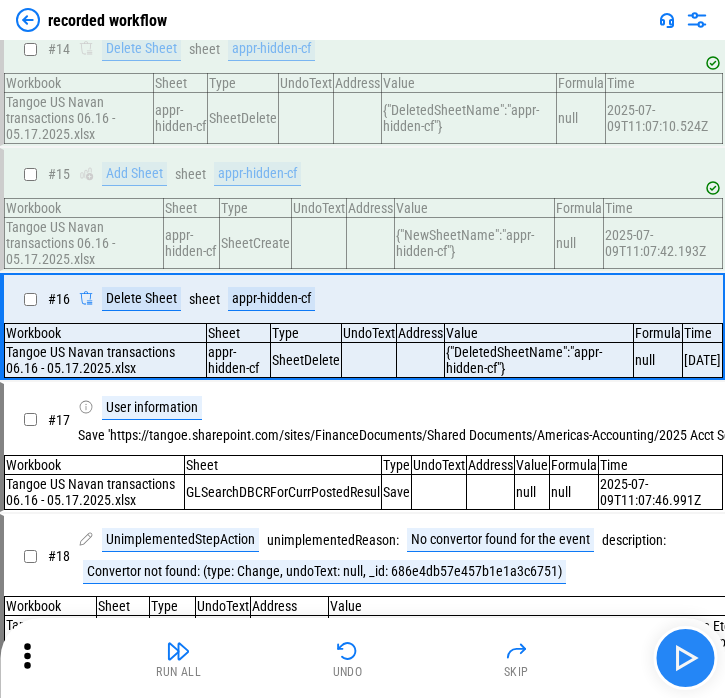 scroll, scrollTop: 1671, scrollLeft: 0, axis: vertical 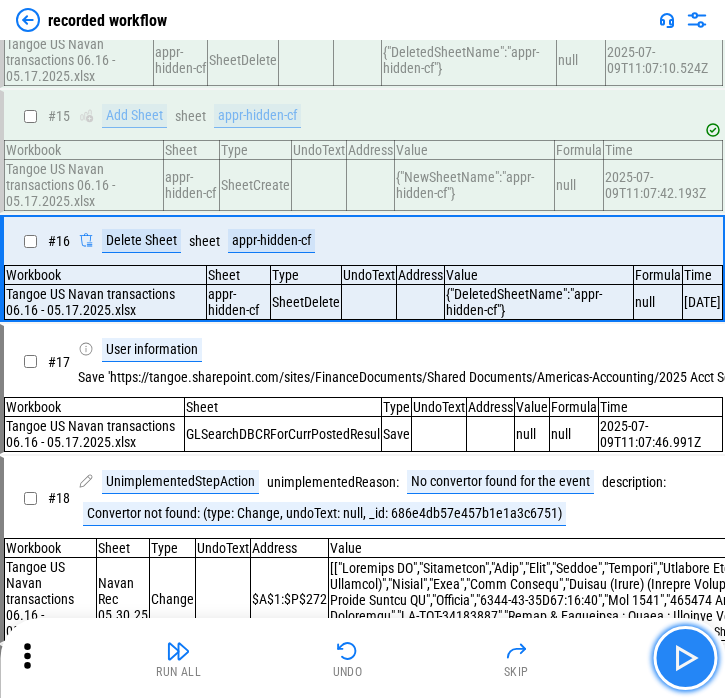 click at bounding box center (685, 658) 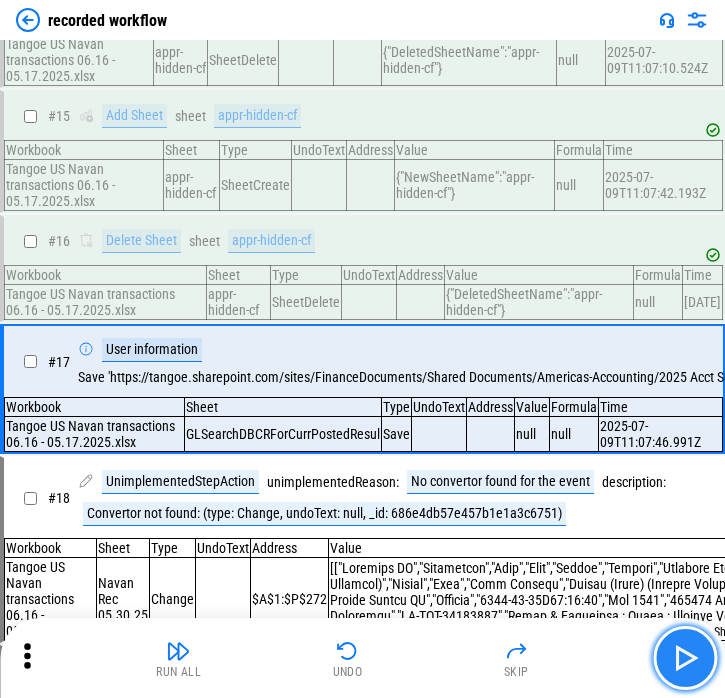 click at bounding box center (685, 658) 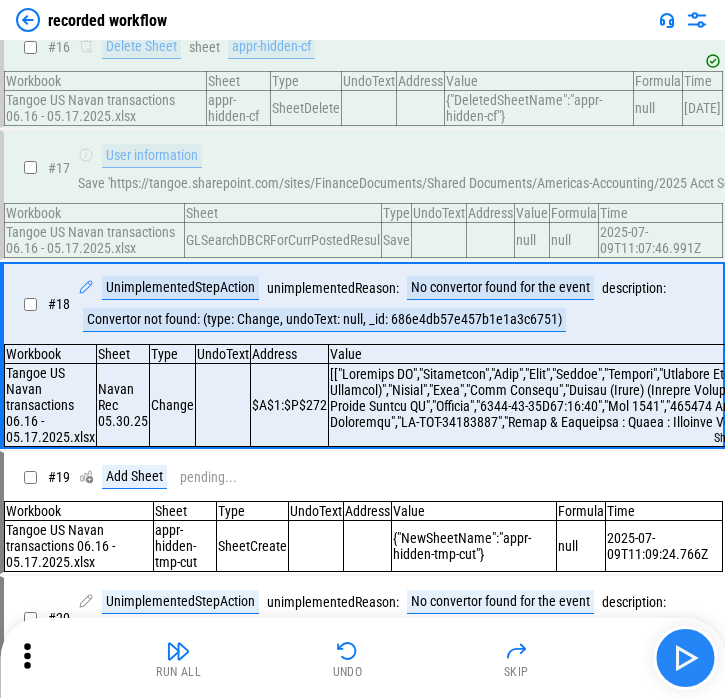scroll, scrollTop: 1968, scrollLeft: 0, axis: vertical 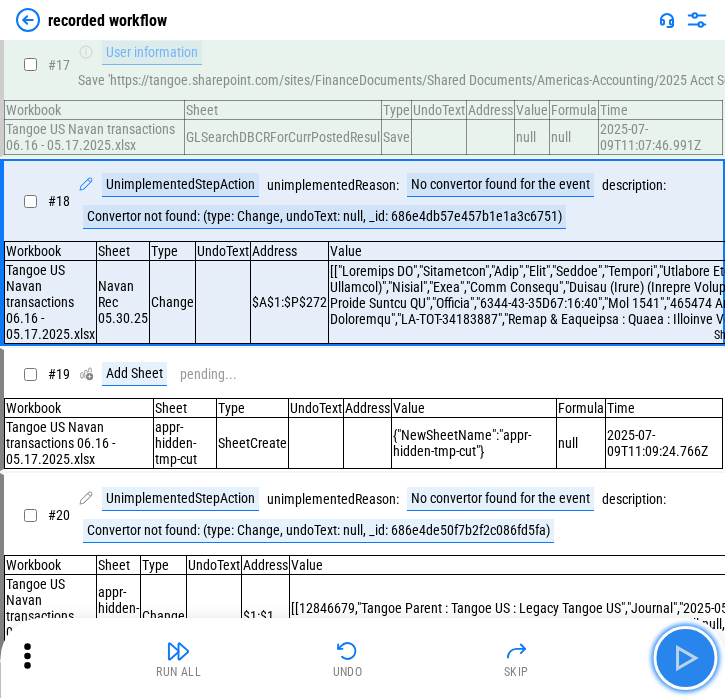 click at bounding box center (685, 658) 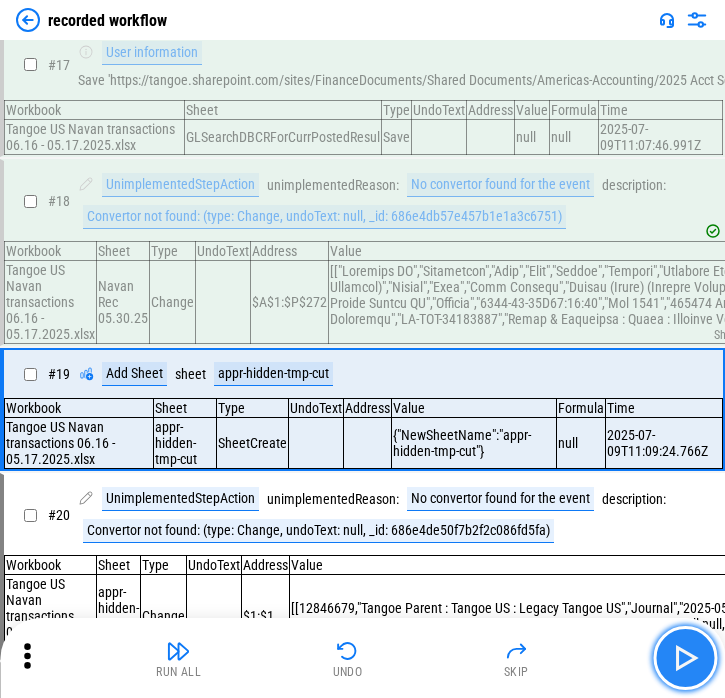 click at bounding box center (685, 658) 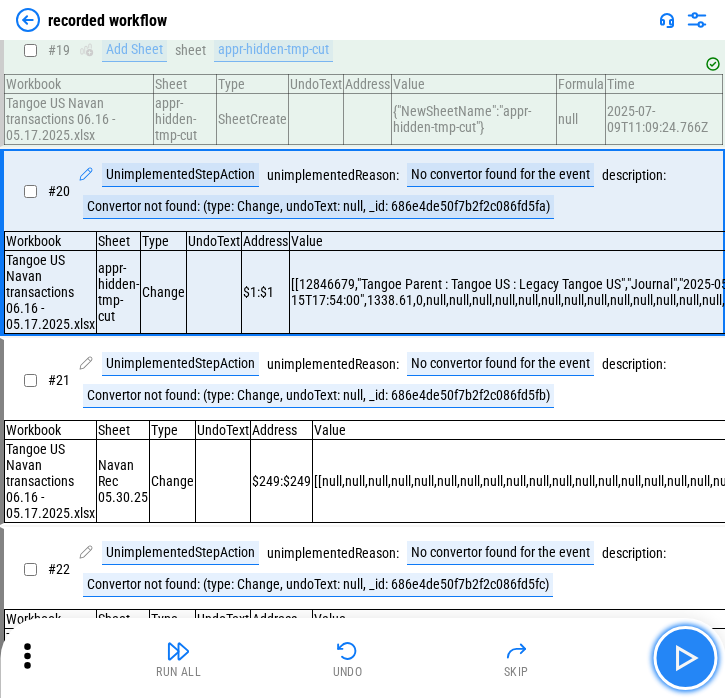 click at bounding box center [685, 658] 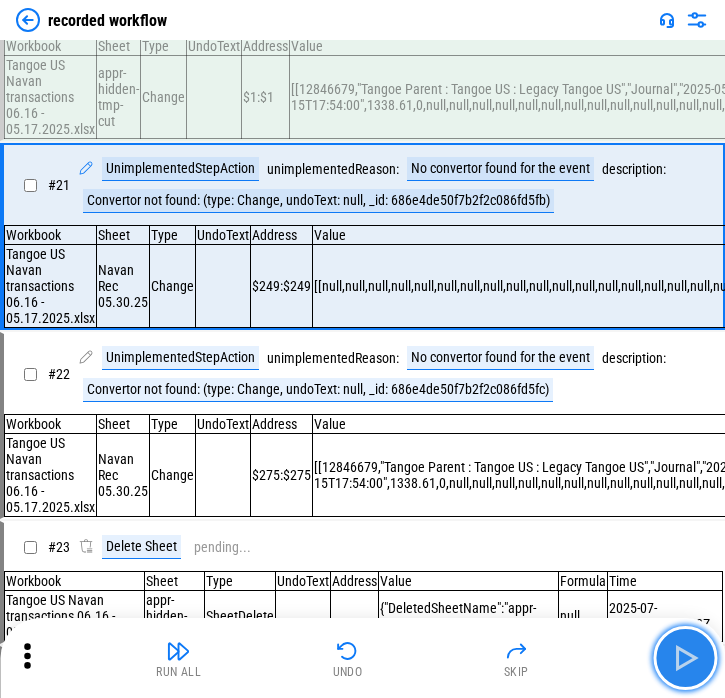 click at bounding box center (685, 658) 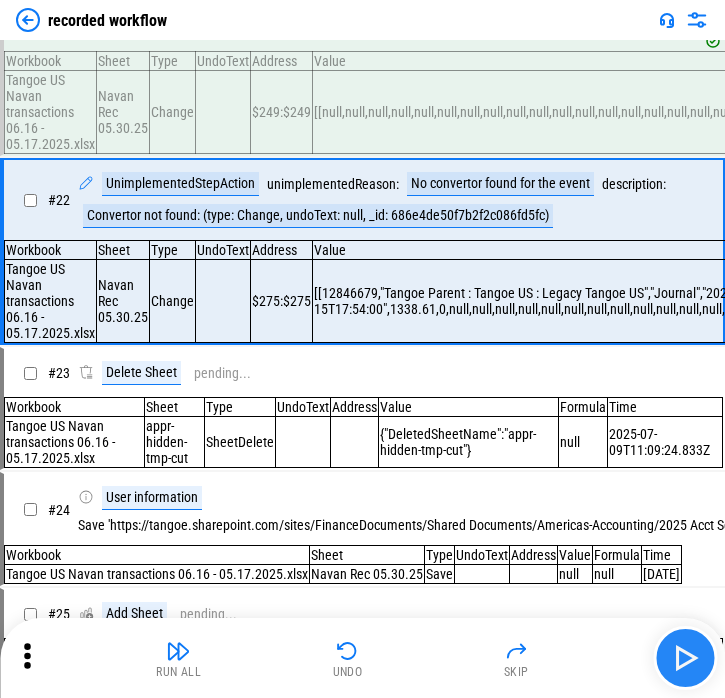 scroll, scrollTop: 2682, scrollLeft: 0, axis: vertical 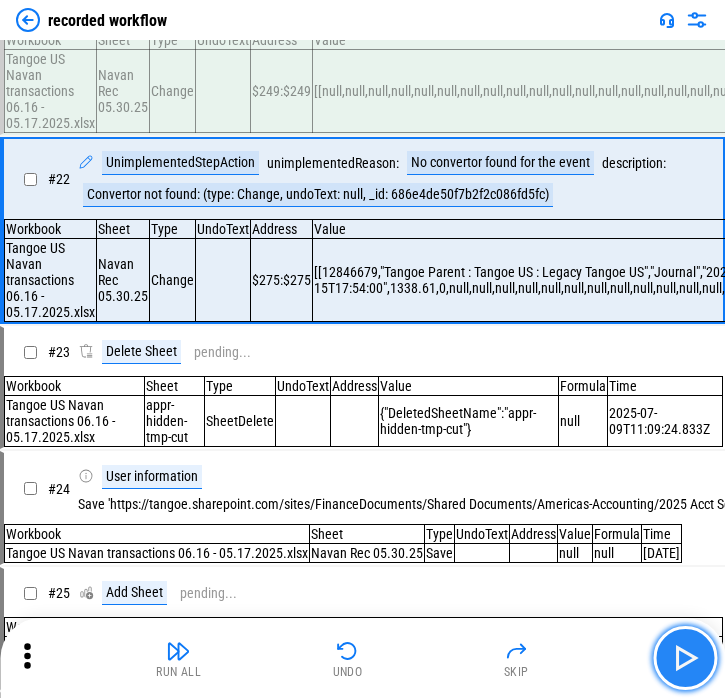click at bounding box center [685, 658] 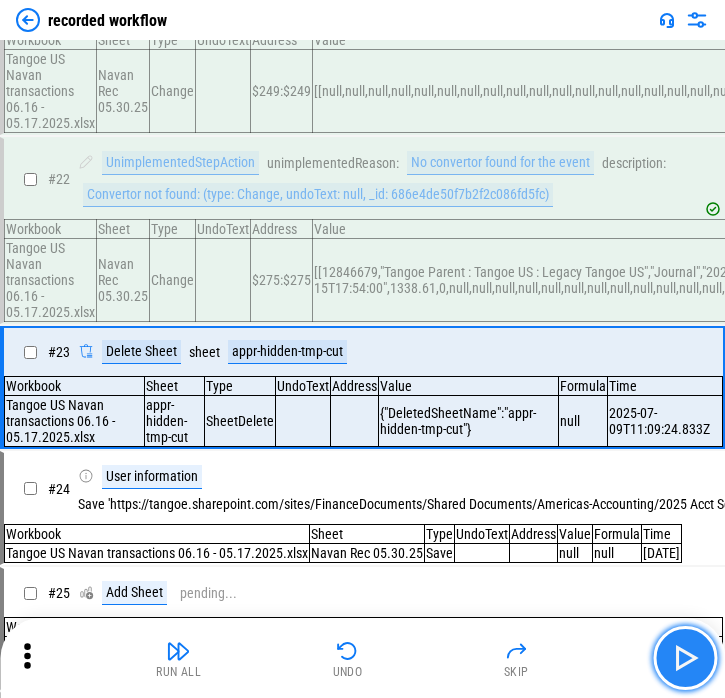 click at bounding box center [685, 658] 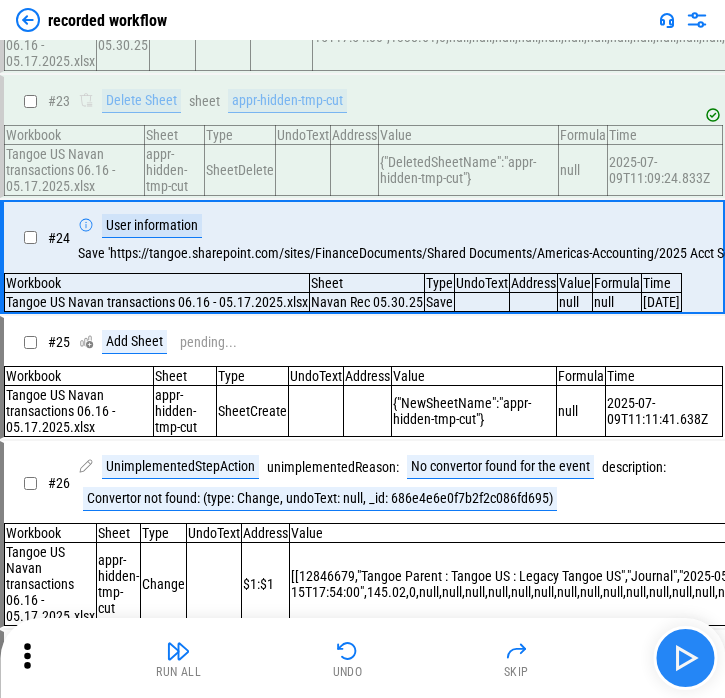 scroll, scrollTop: 2976, scrollLeft: 0, axis: vertical 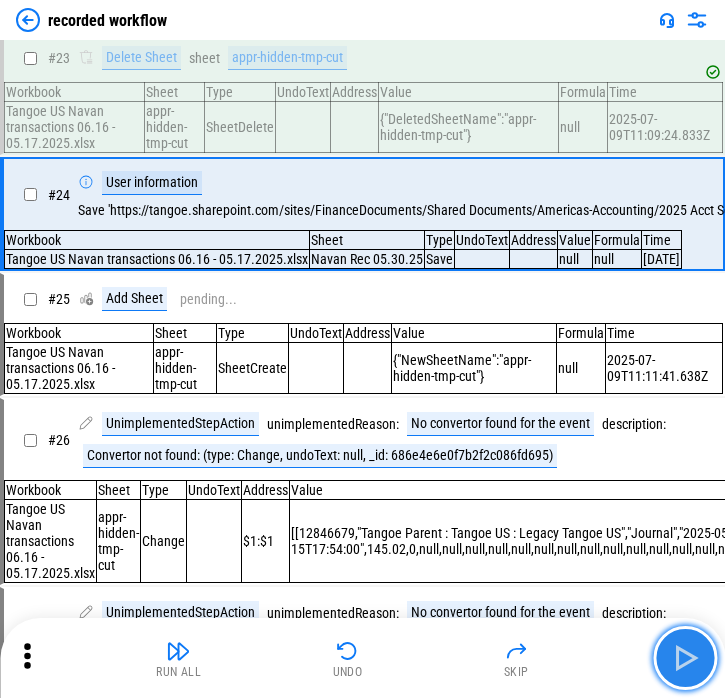 click at bounding box center [685, 658] 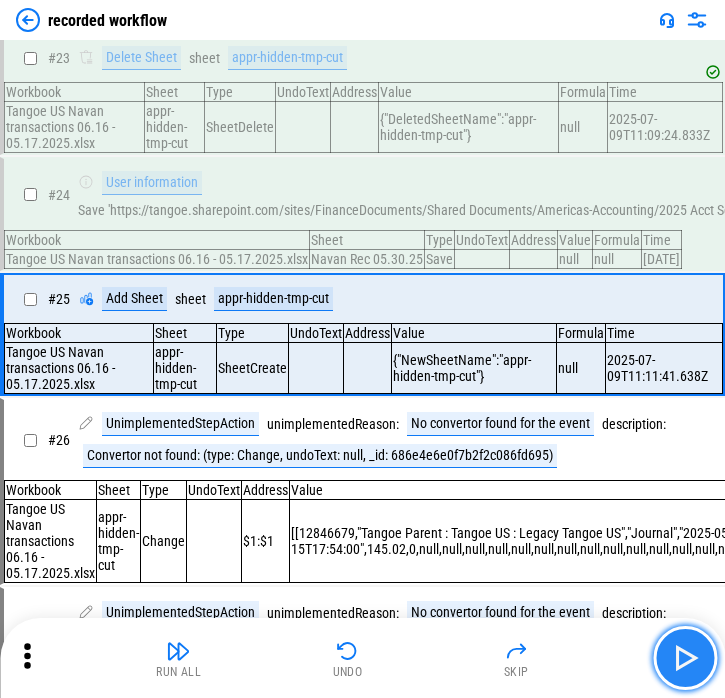 click at bounding box center (685, 658) 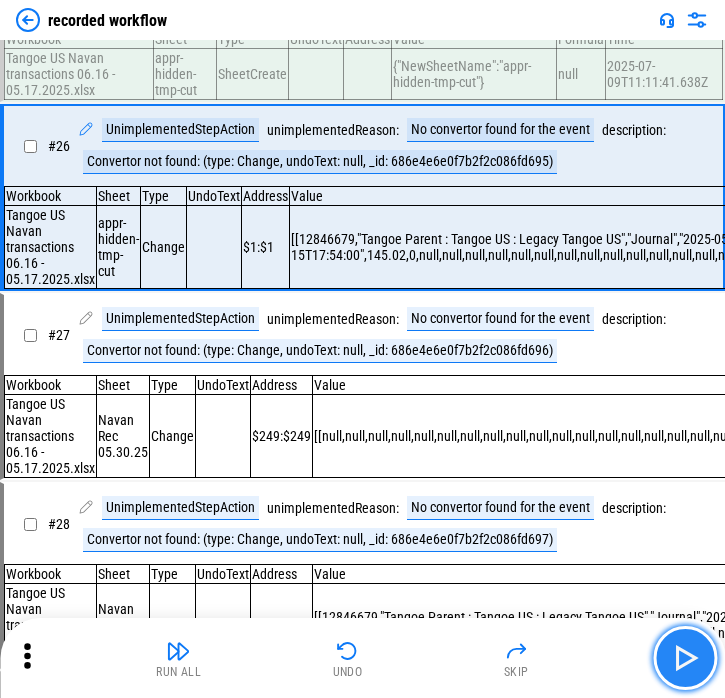 click at bounding box center [685, 658] 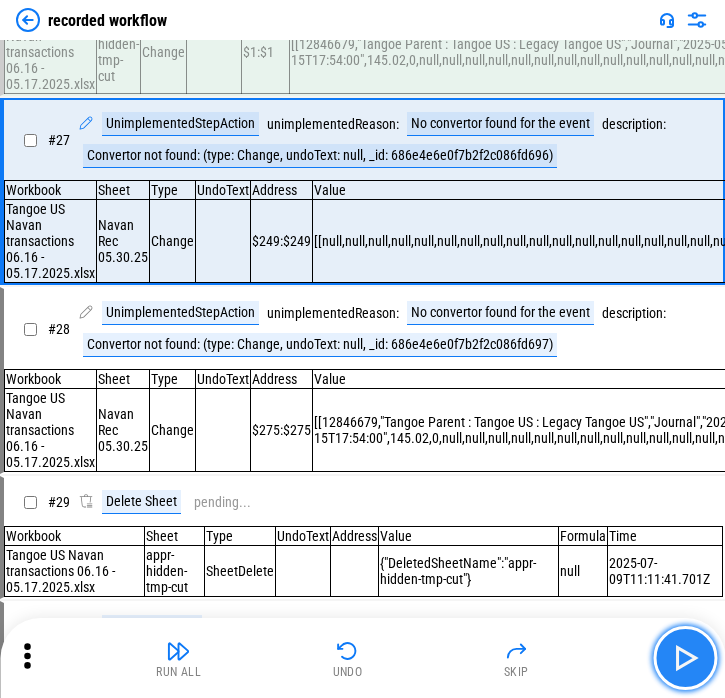 click at bounding box center [685, 658] 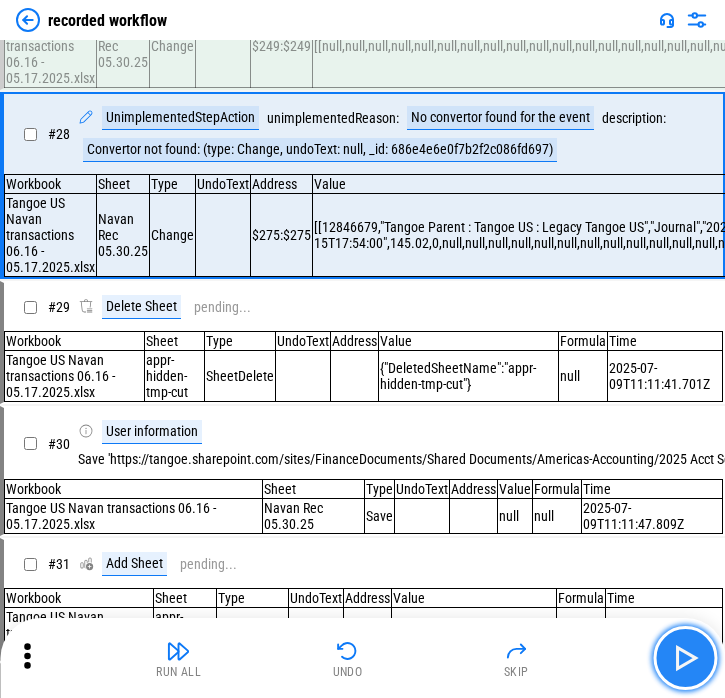 click at bounding box center (685, 658) 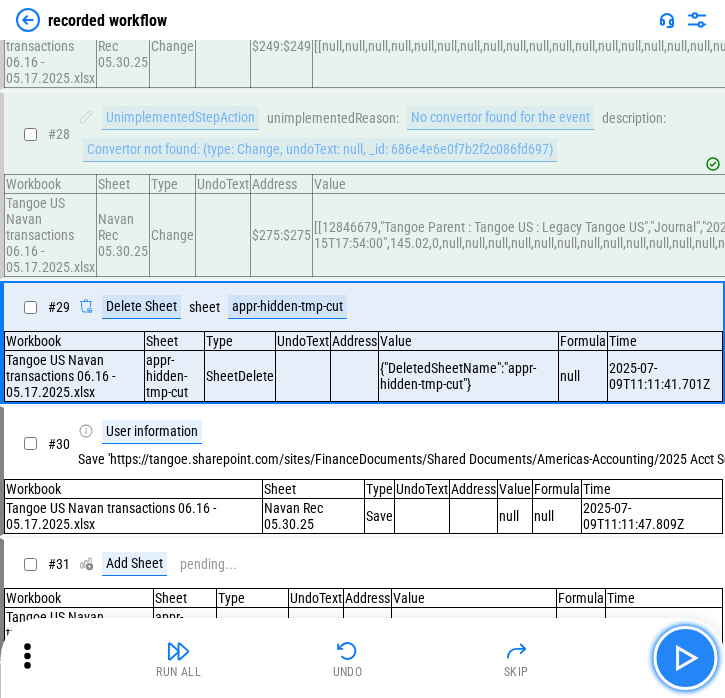 click at bounding box center [685, 658] 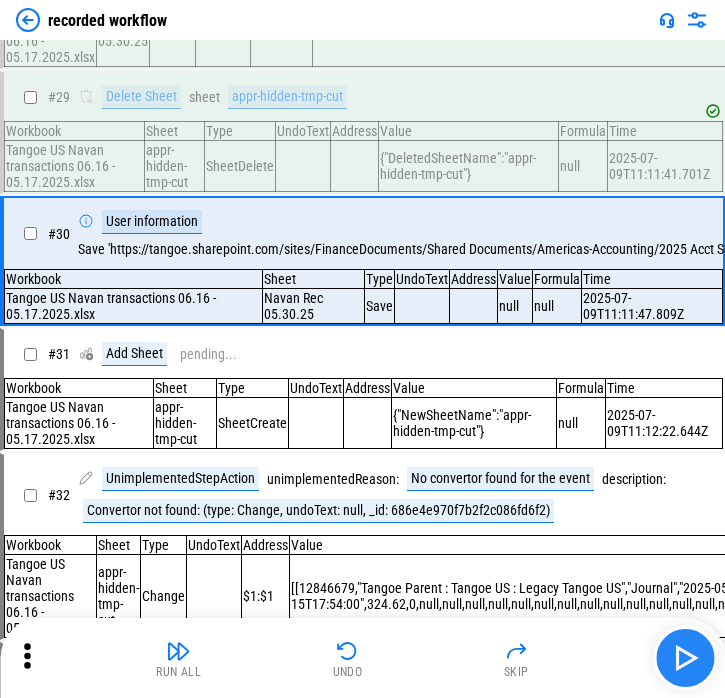 scroll, scrollTop: 3954, scrollLeft: 0, axis: vertical 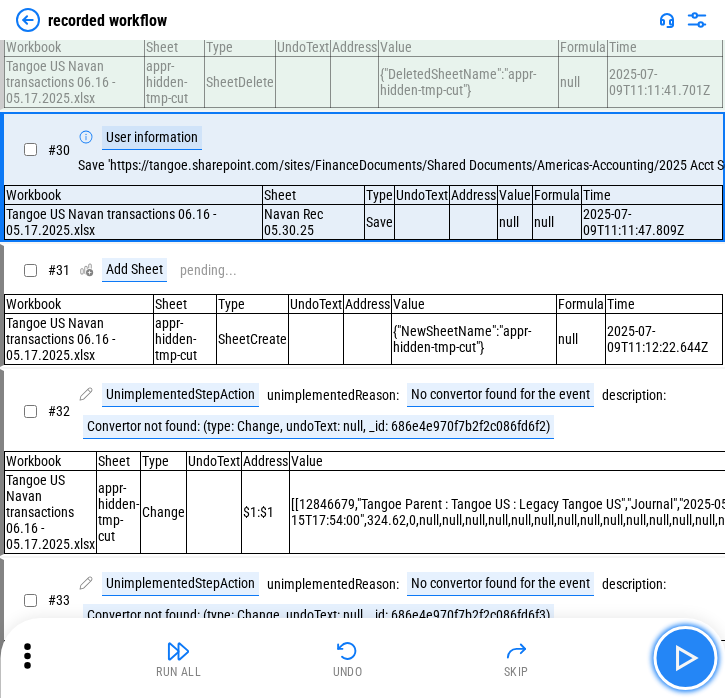 click at bounding box center (685, 658) 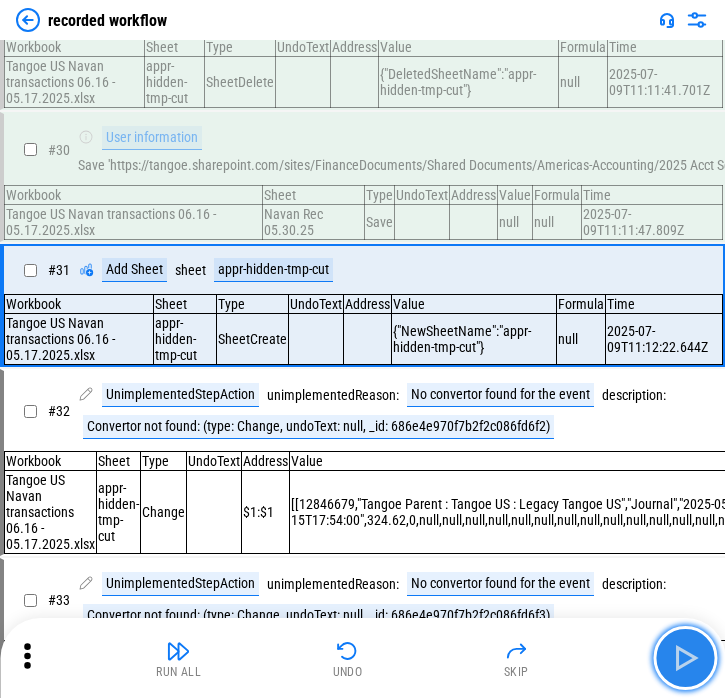 click at bounding box center (685, 658) 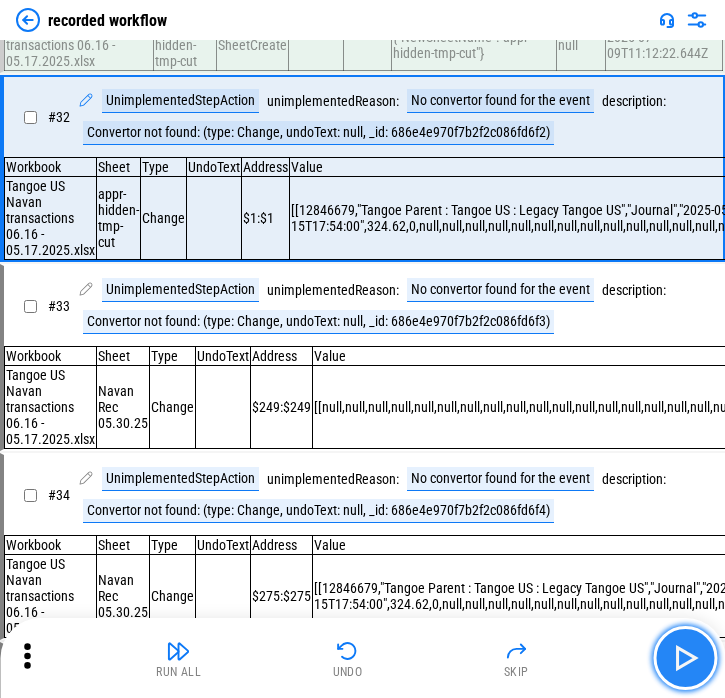 click at bounding box center [685, 658] 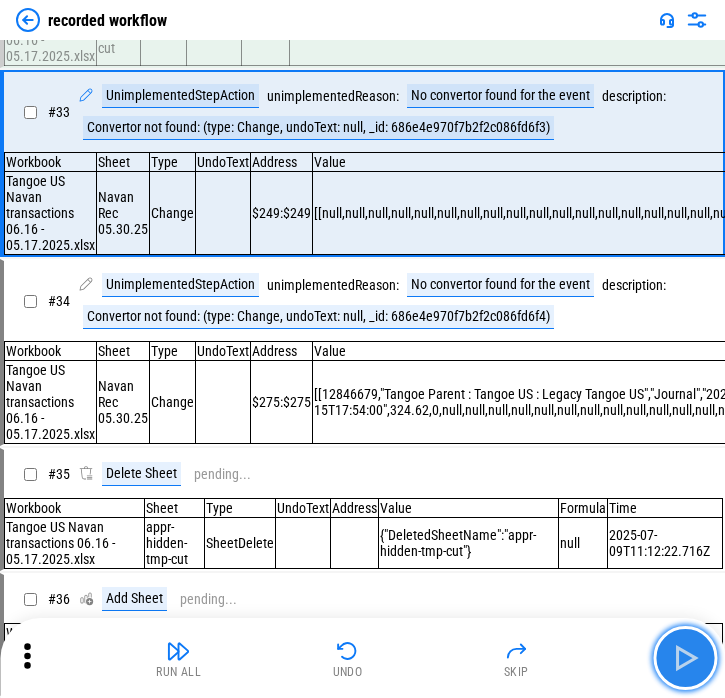 click at bounding box center (685, 658) 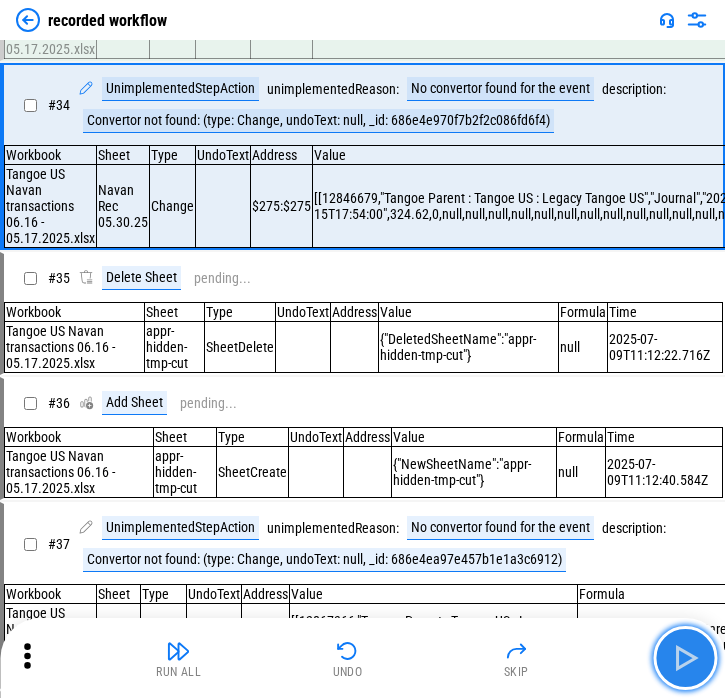 click at bounding box center (685, 658) 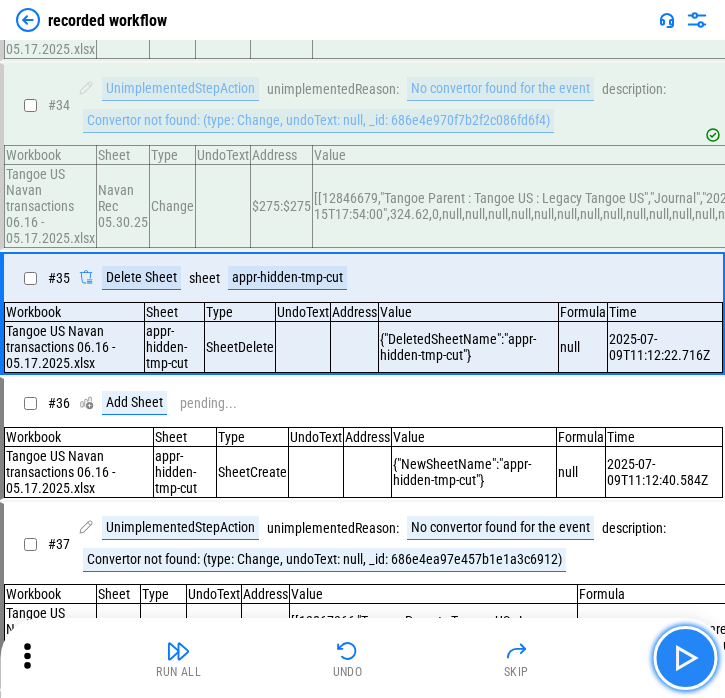 click at bounding box center (685, 658) 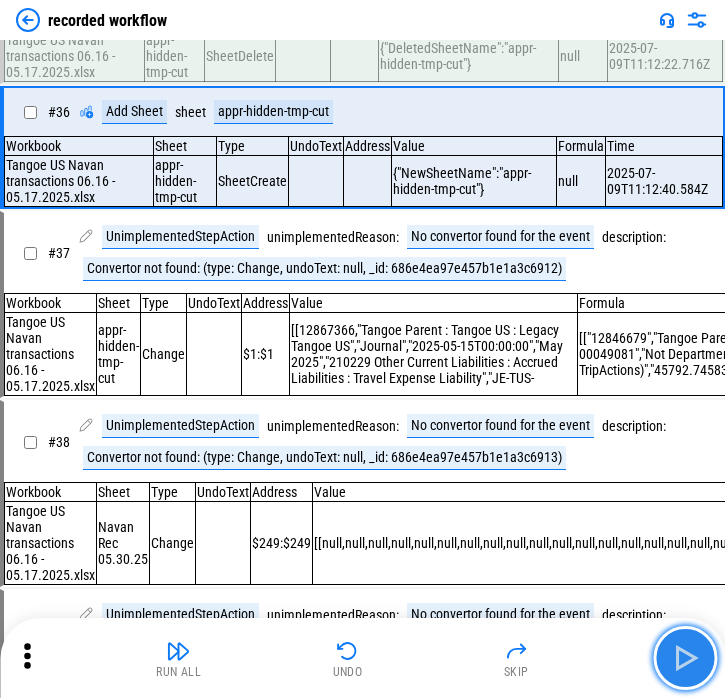 click at bounding box center (685, 658) 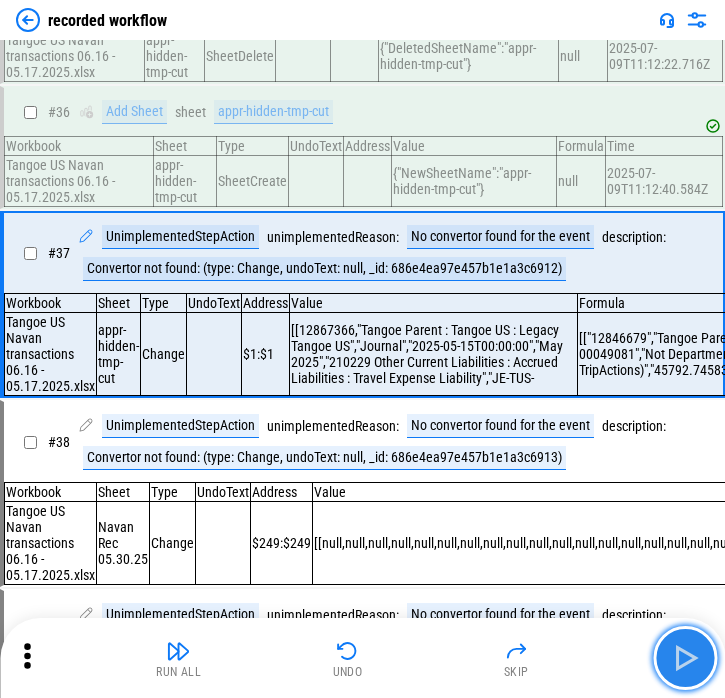 click at bounding box center [685, 658] 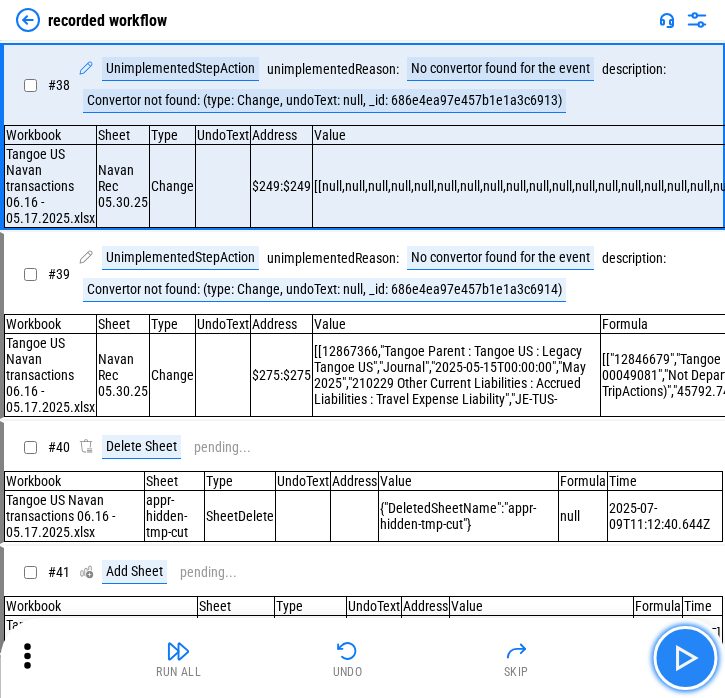 click at bounding box center [685, 658] 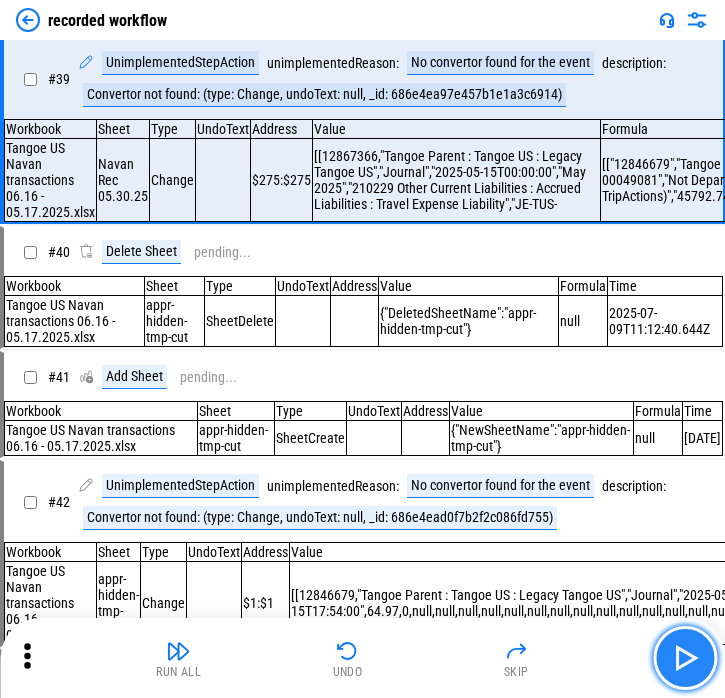 click at bounding box center (685, 658) 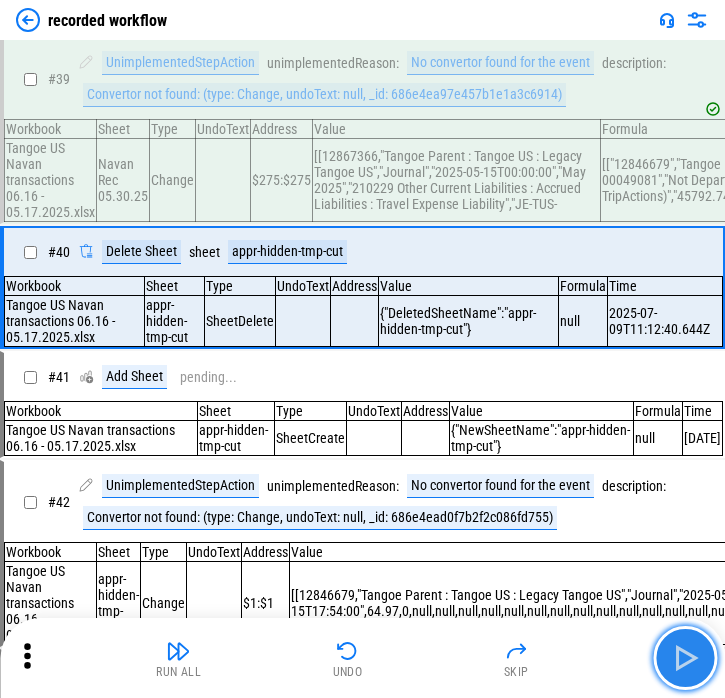 click at bounding box center (685, 658) 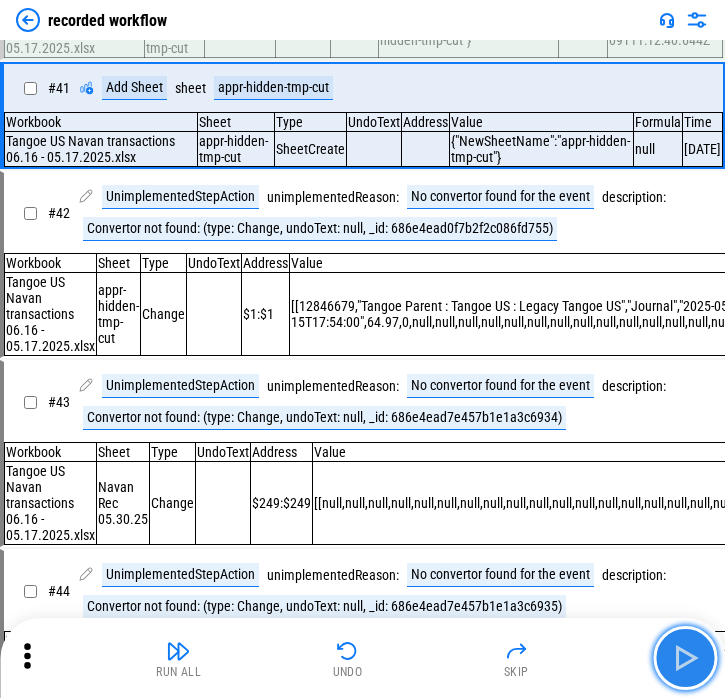 click at bounding box center [685, 658] 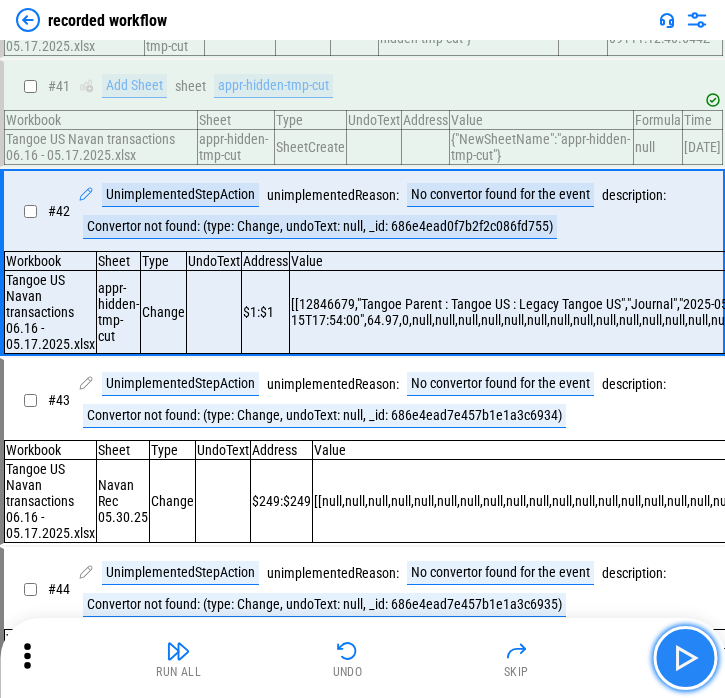 click at bounding box center (685, 658) 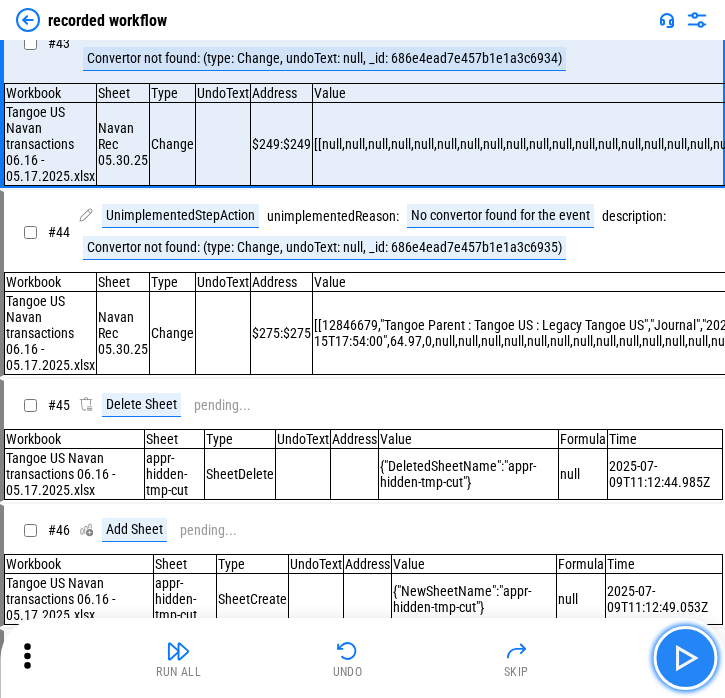 click at bounding box center (685, 658) 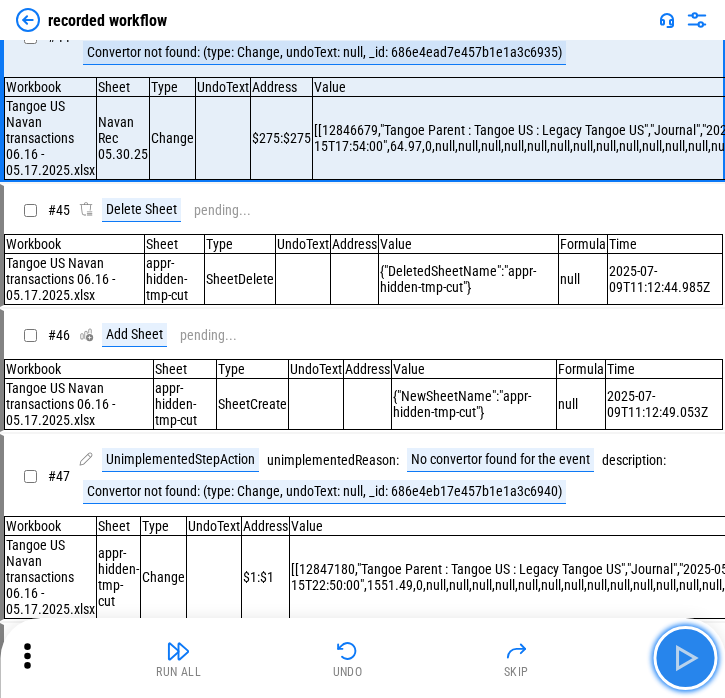 click at bounding box center [685, 658] 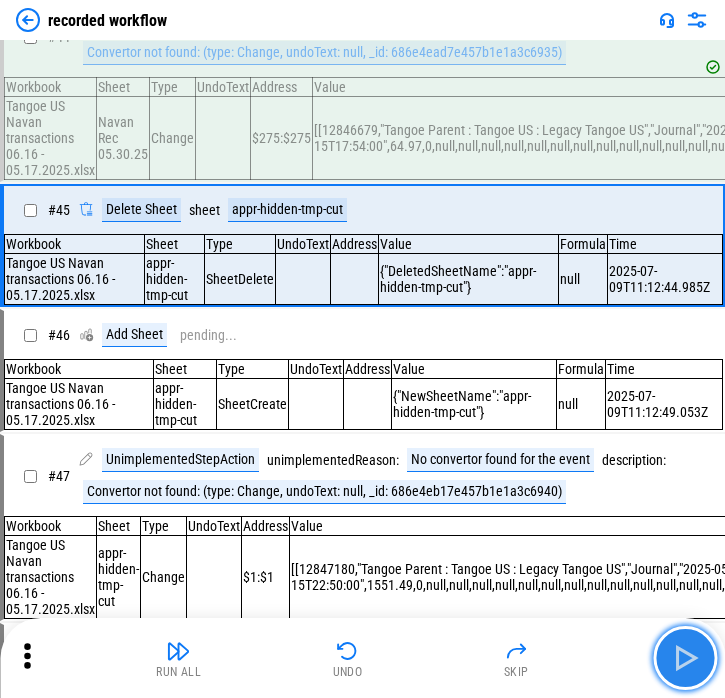 click at bounding box center (685, 658) 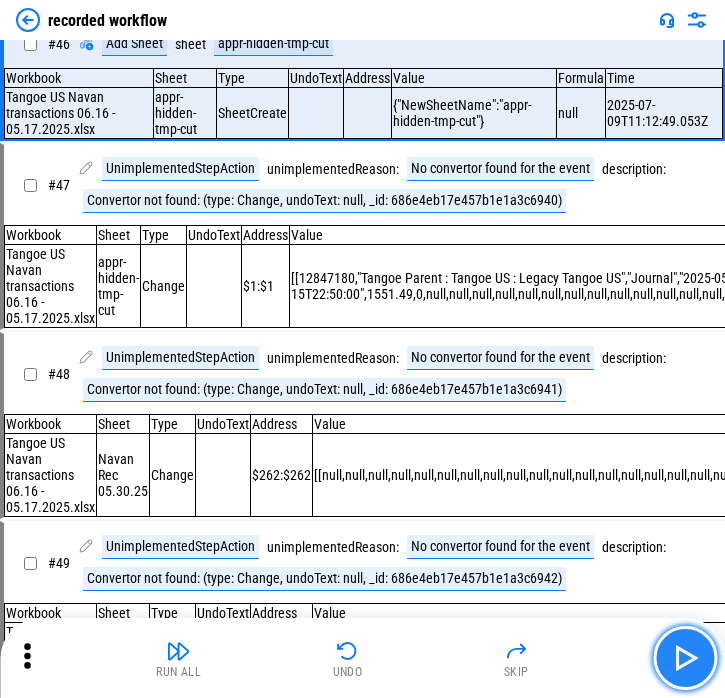 click at bounding box center (685, 658) 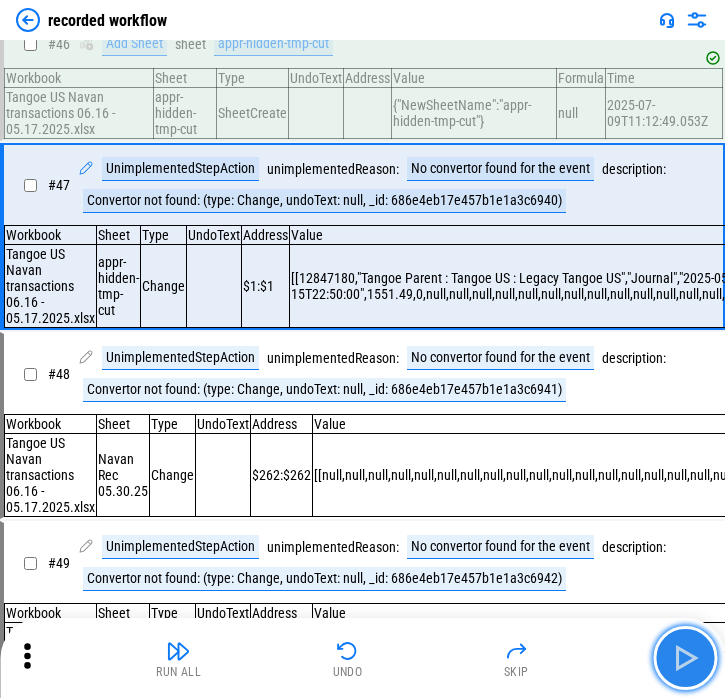 click at bounding box center [685, 658] 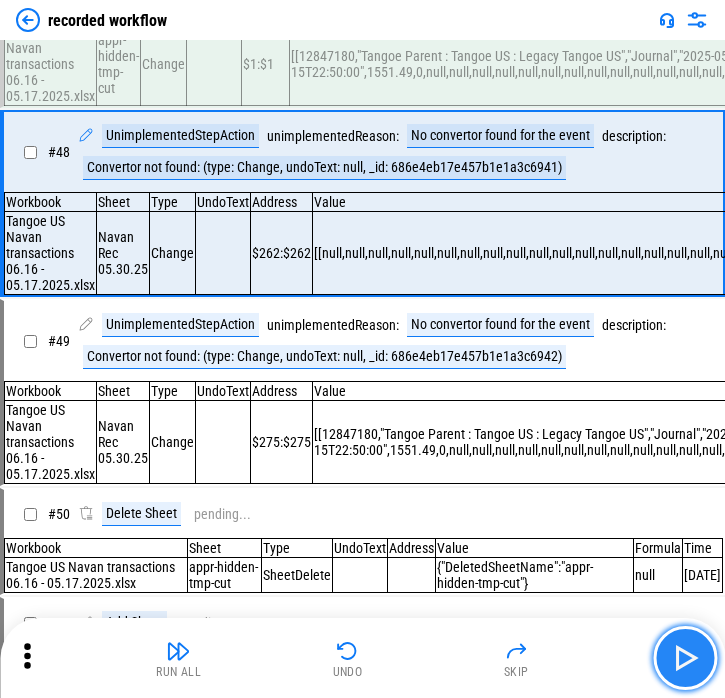 click at bounding box center (685, 658) 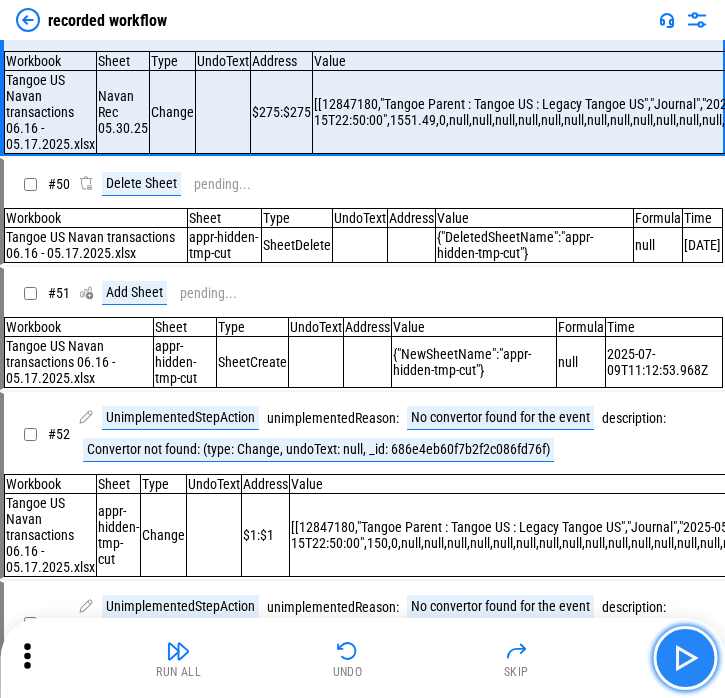 click at bounding box center [685, 658] 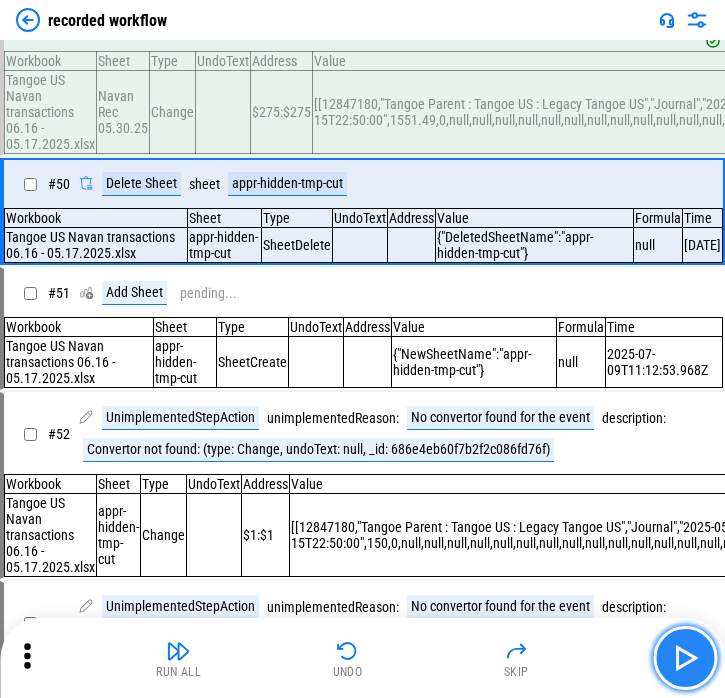 click at bounding box center [685, 658] 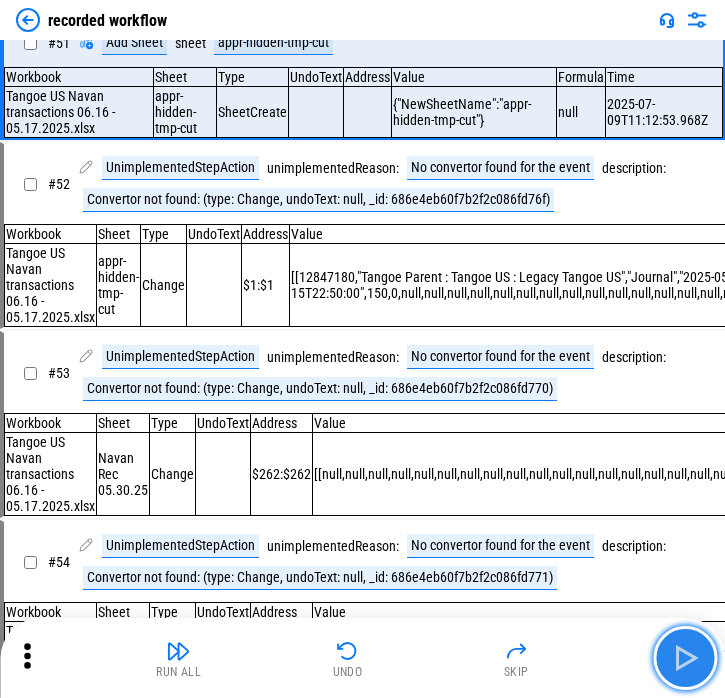 click at bounding box center [685, 658] 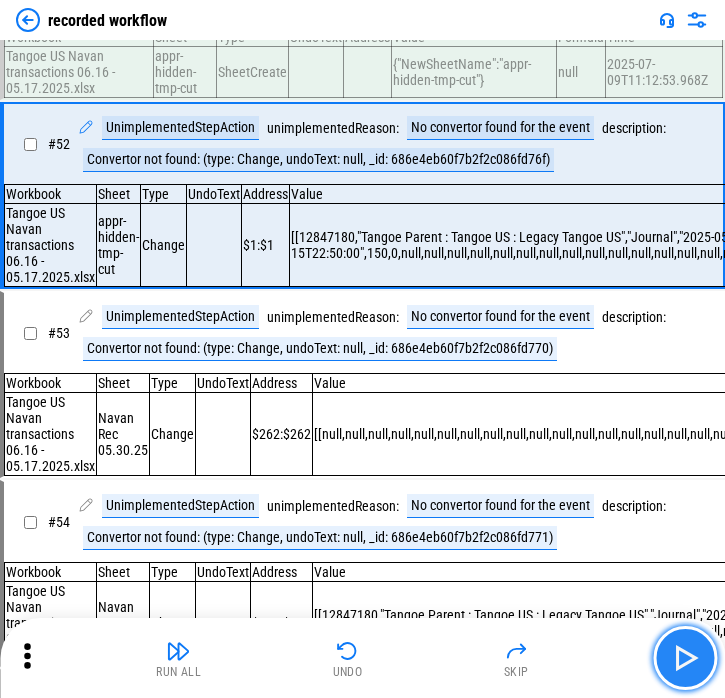 click at bounding box center [685, 658] 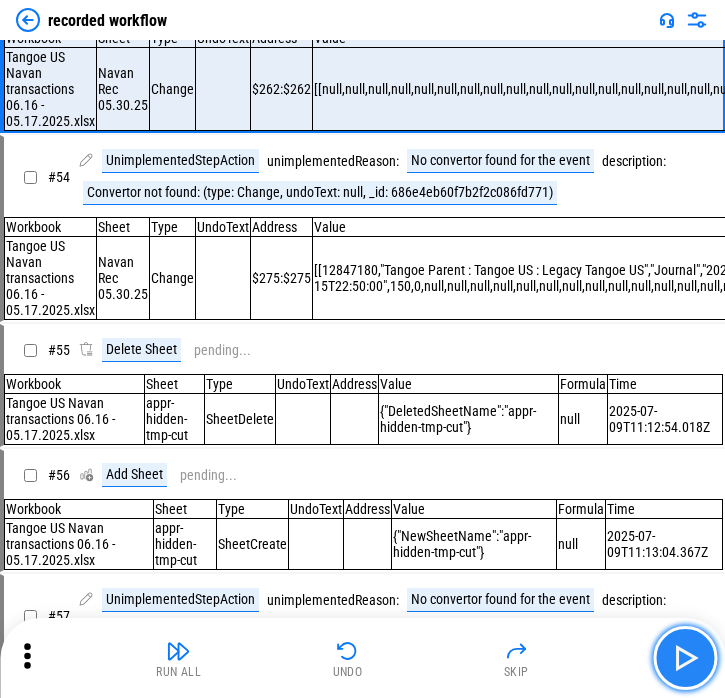 click at bounding box center [685, 658] 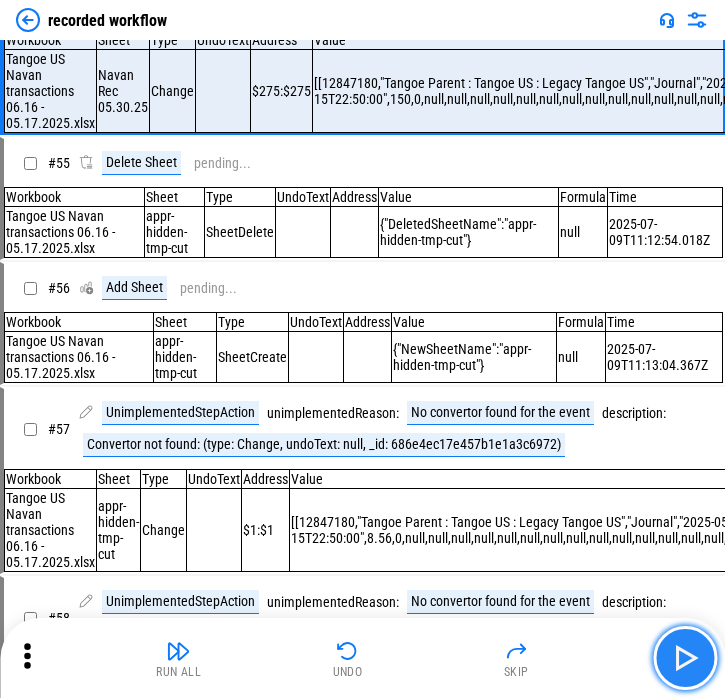 scroll, scrollTop: 8010, scrollLeft: 0, axis: vertical 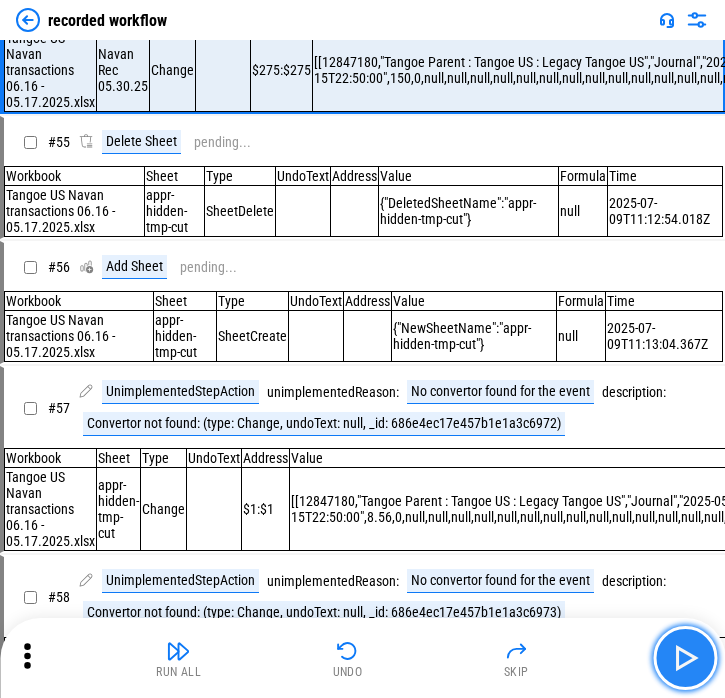 click at bounding box center [685, 658] 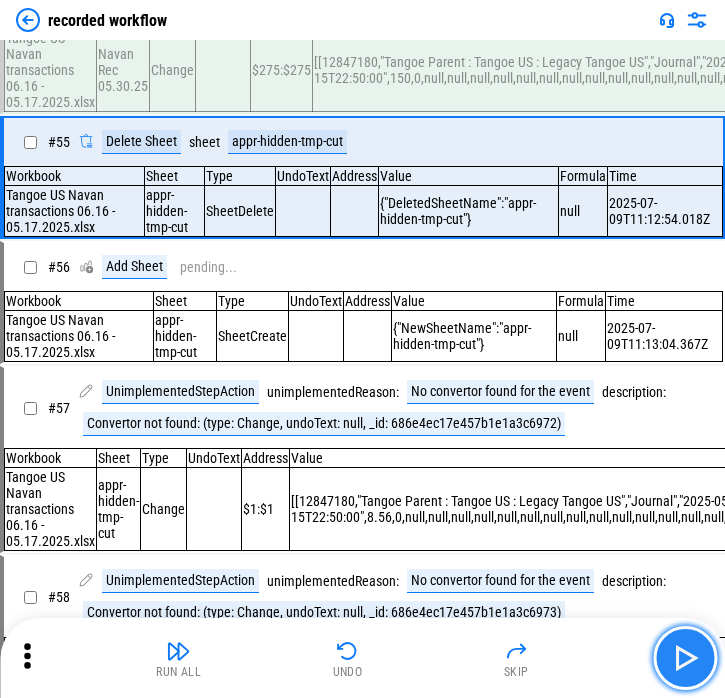 click at bounding box center (685, 658) 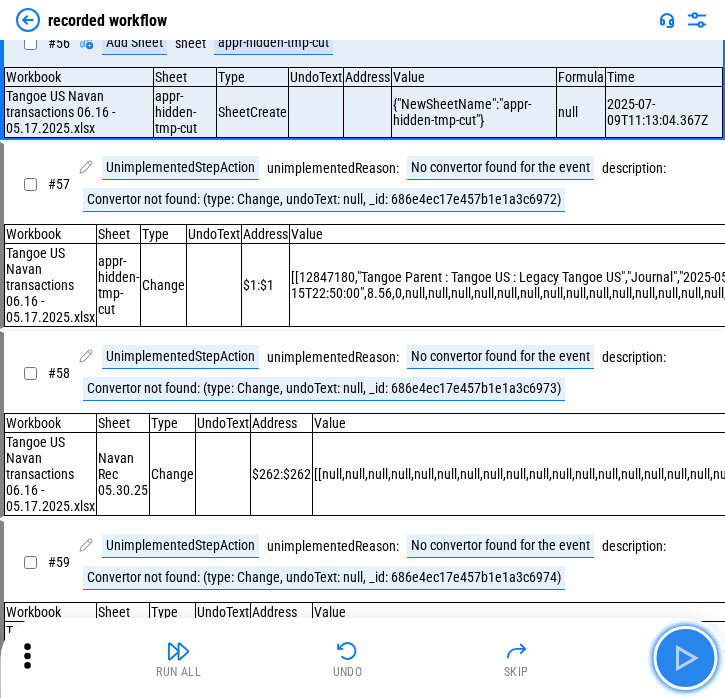 click at bounding box center (685, 658) 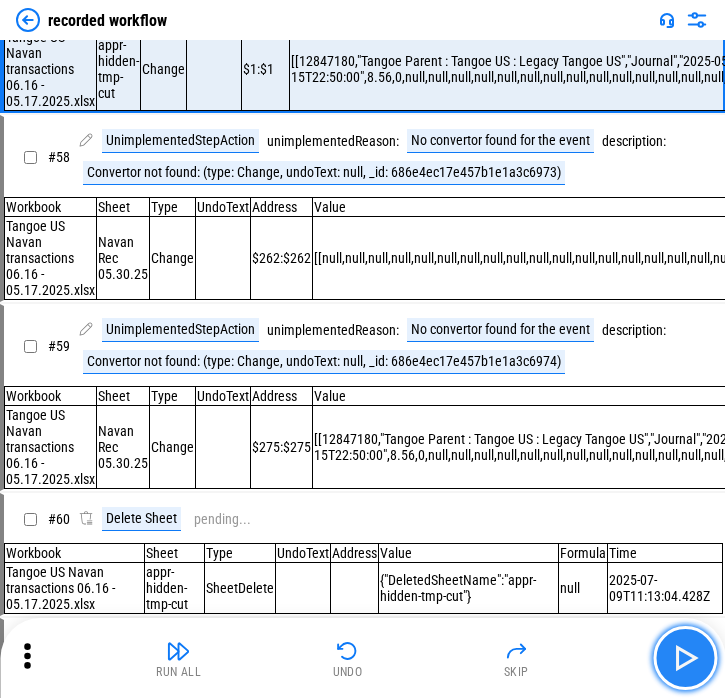 click at bounding box center [685, 658] 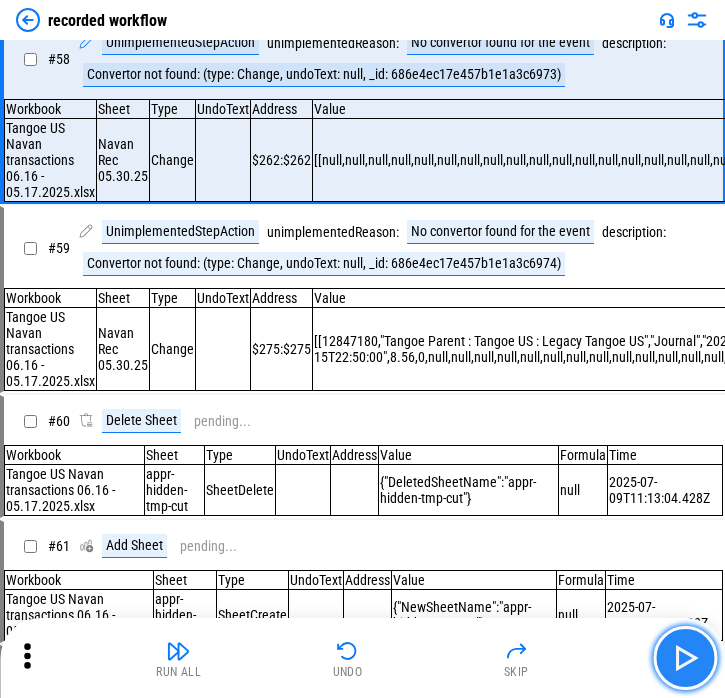 click at bounding box center [685, 658] 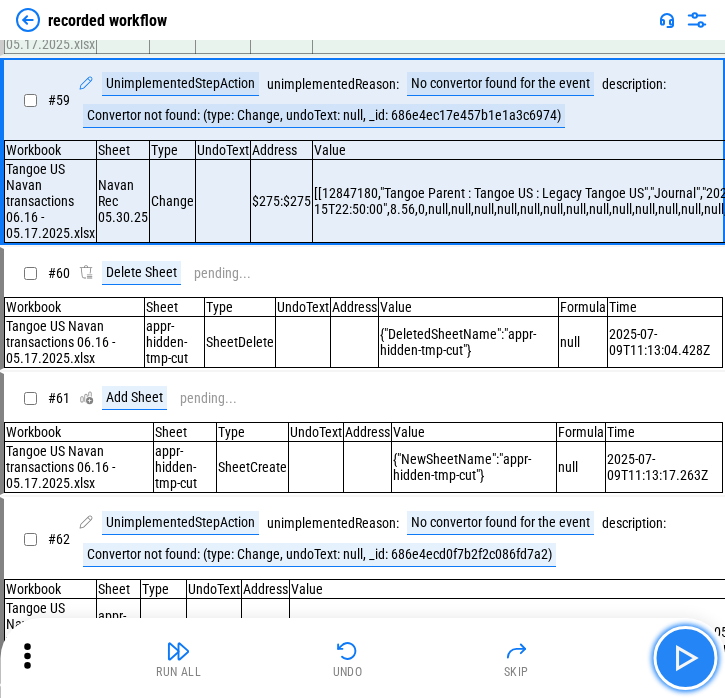 click at bounding box center (685, 658) 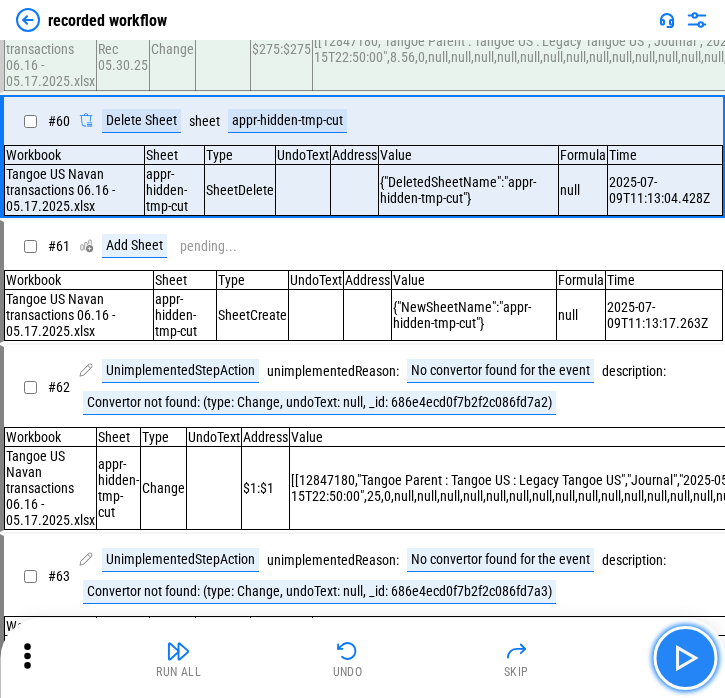 click at bounding box center (685, 658) 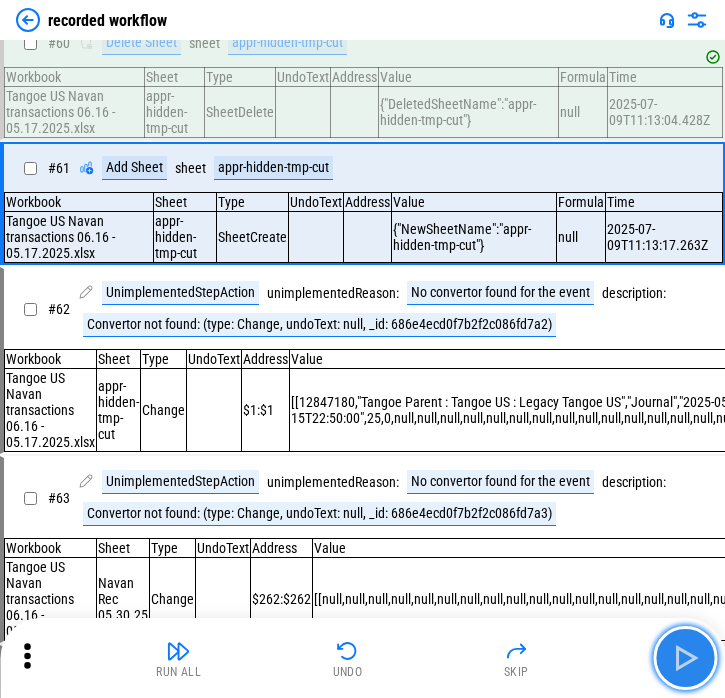 click at bounding box center (685, 658) 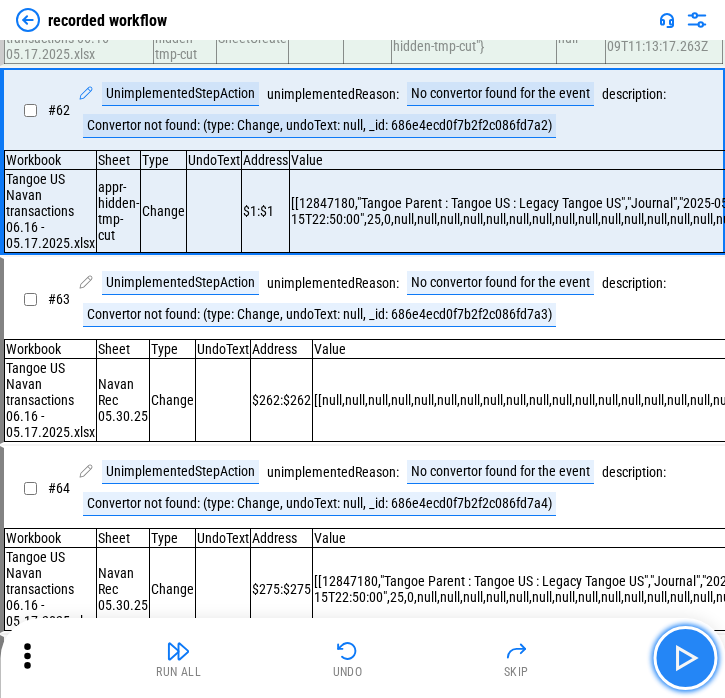 click at bounding box center [685, 658] 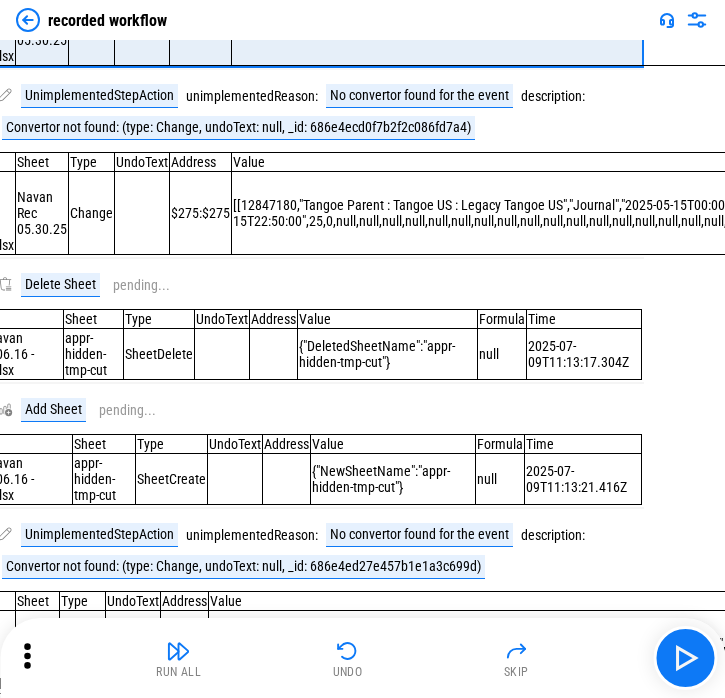 scroll, scrollTop: 9501, scrollLeft: 0, axis: vertical 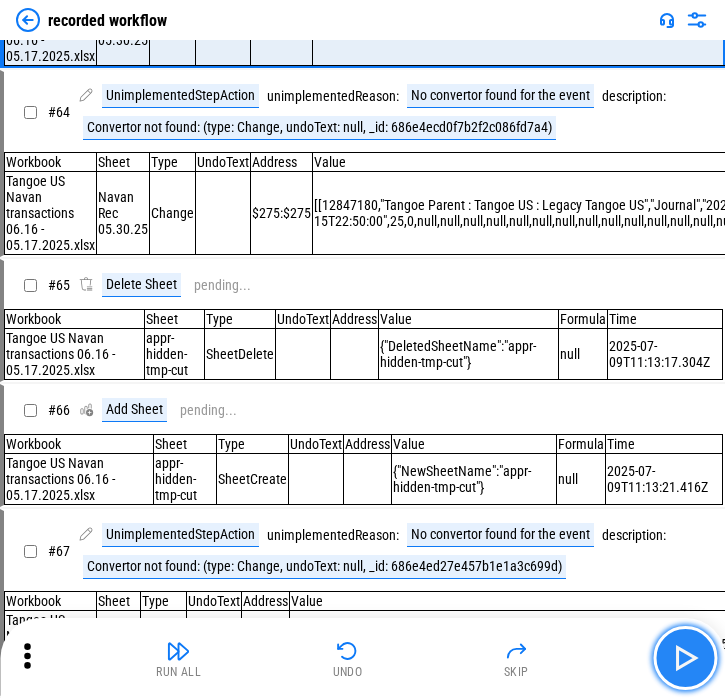 click at bounding box center (685, 658) 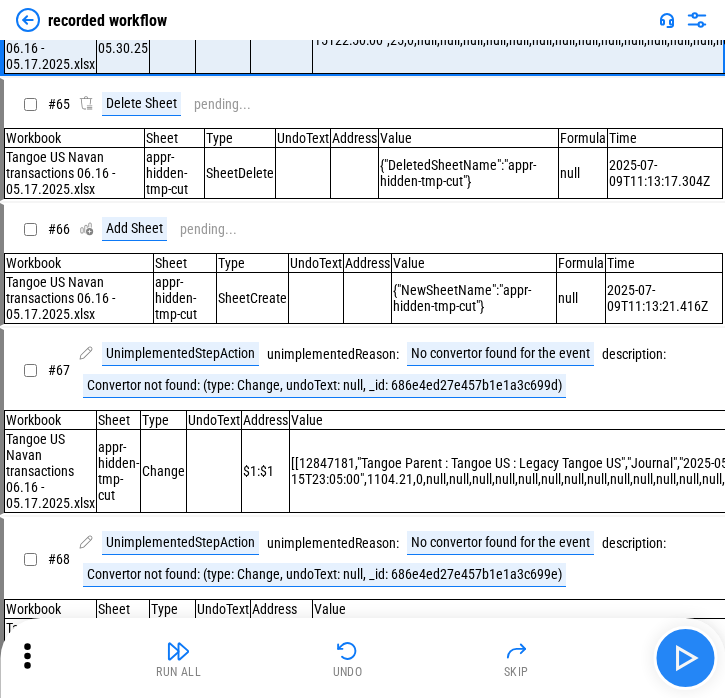 scroll, scrollTop: 9696, scrollLeft: 0, axis: vertical 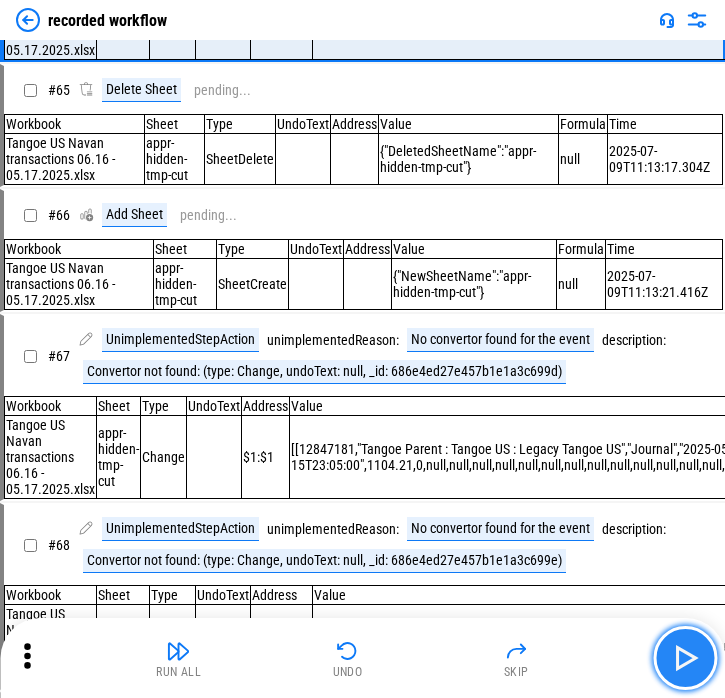 click at bounding box center (685, 658) 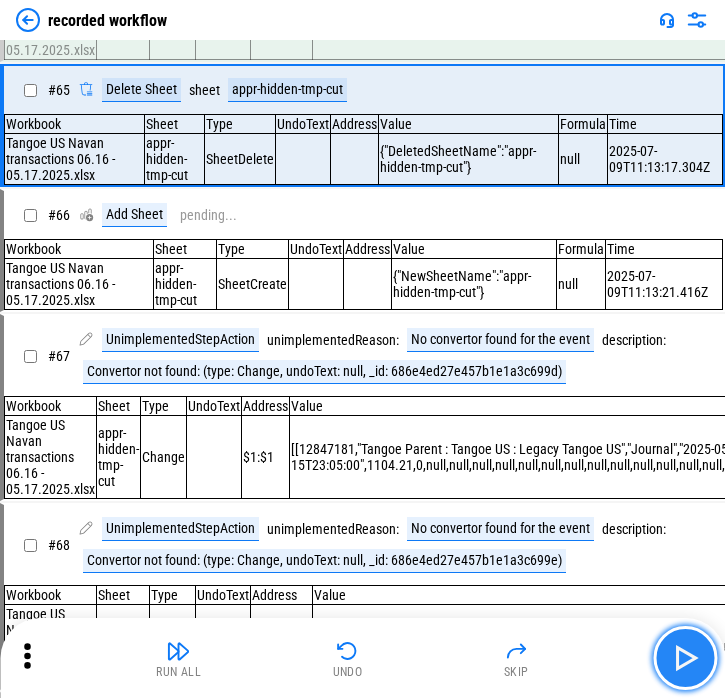click at bounding box center [685, 658] 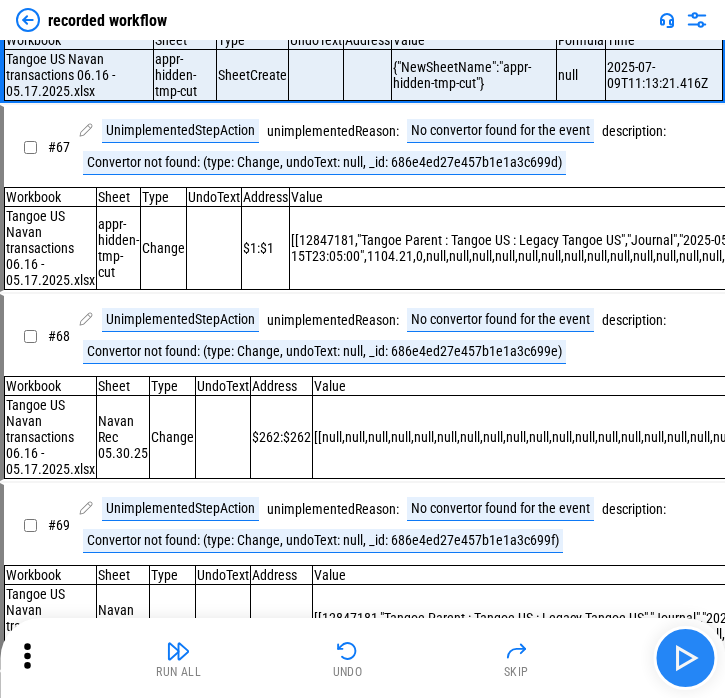 scroll, scrollTop: 9987, scrollLeft: 0, axis: vertical 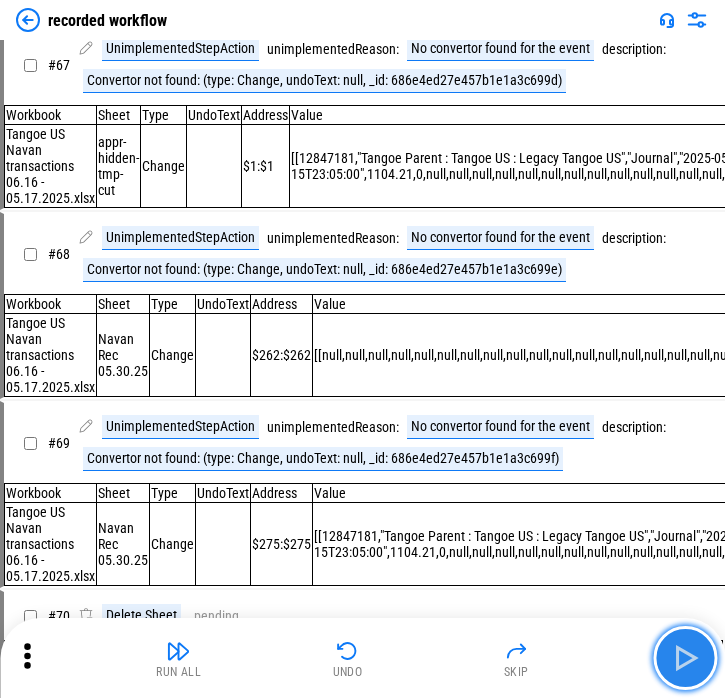 click at bounding box center [685, 658] 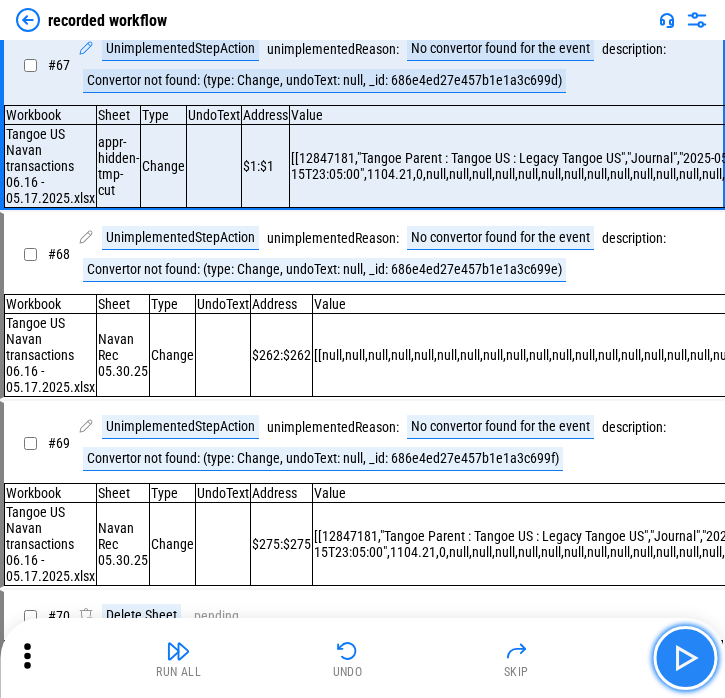 click at bounding box center (685, 658) 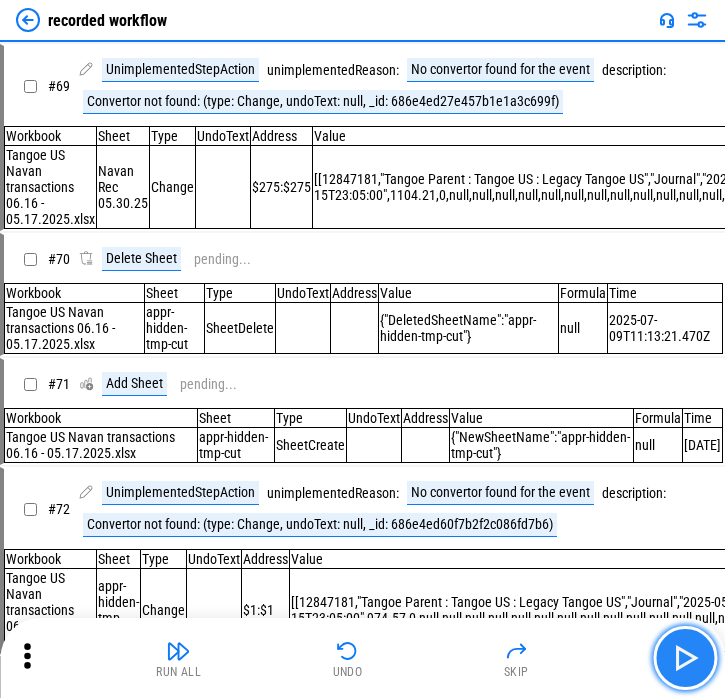 click at bounding box center (685, 658) 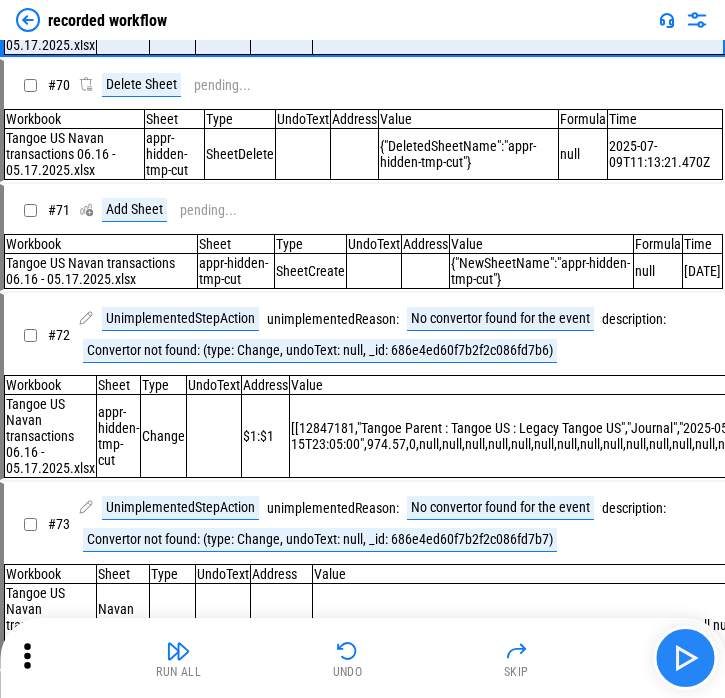 scroll, scrollTop: 10539, scrollLeft: 0, axis: vertical 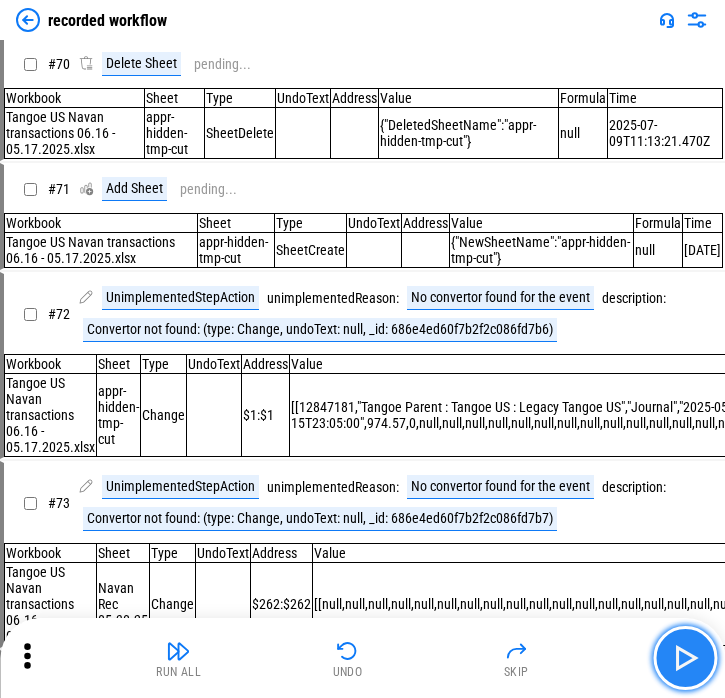 click at bounding box center [685, 658] 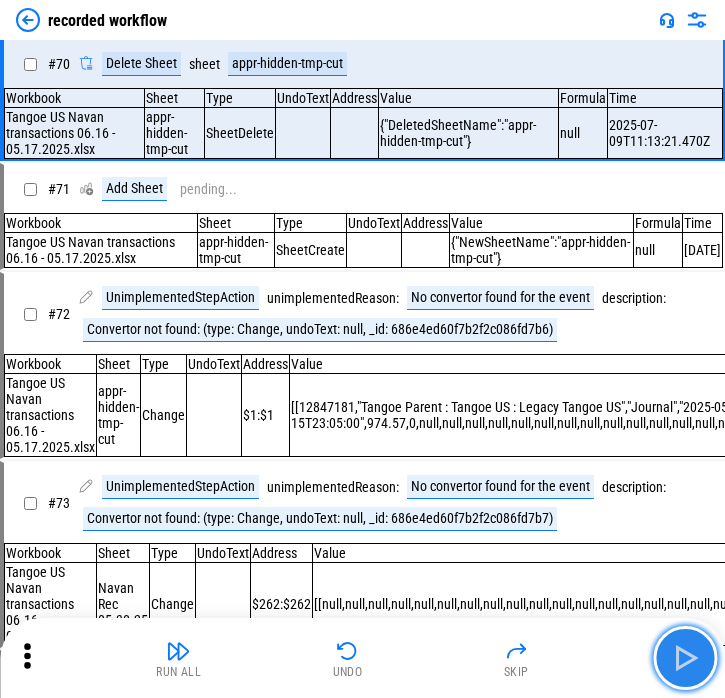click at bounding box center [685, 658] 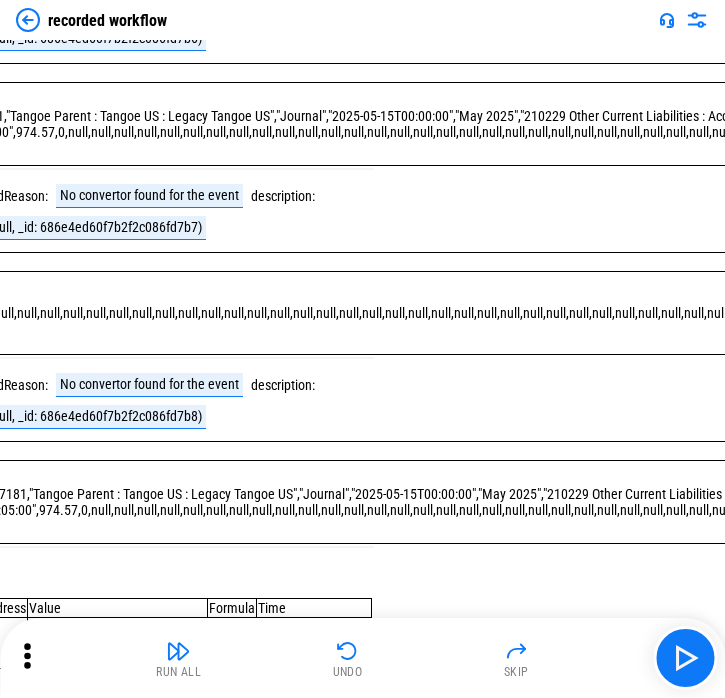 scroll, scrollTop: 10830, scrollLeft: 357, axis: both 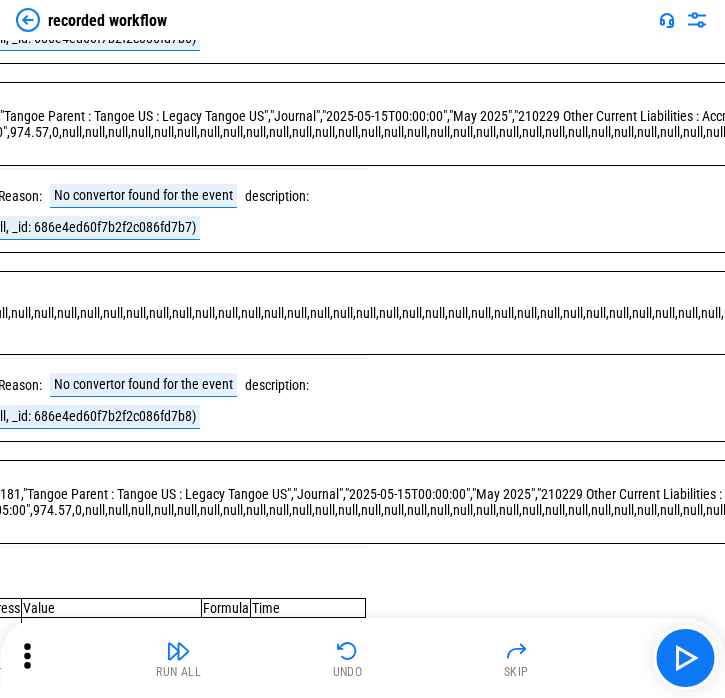 click on "2025-07-09T11:13:26.301Z" at bounding box center [345, -41] 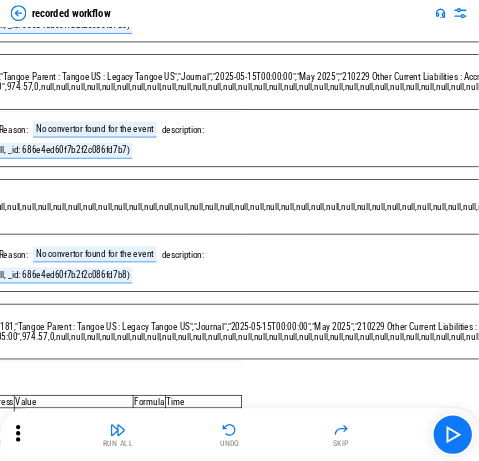 scroll, scrollTop: 13075, scrollLeft: 357, axis: both 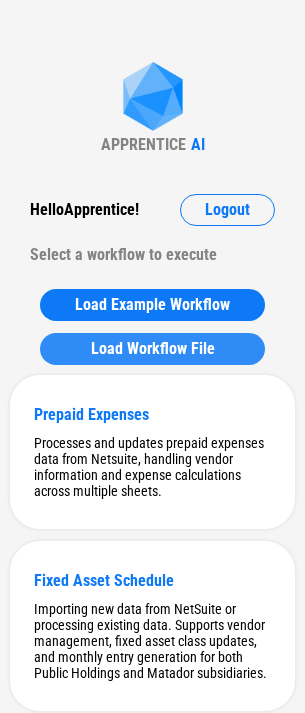 click on "Load Workflow File" at bounding box center (153, 349) 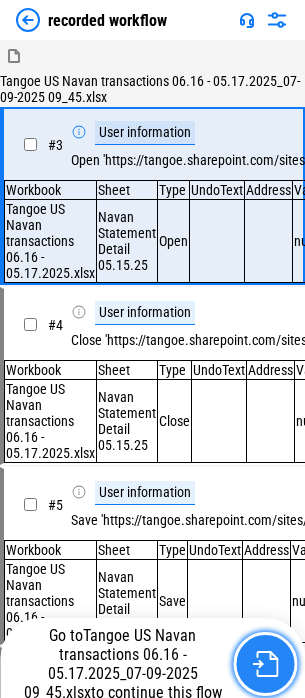 click at bounding box center [265, 664] 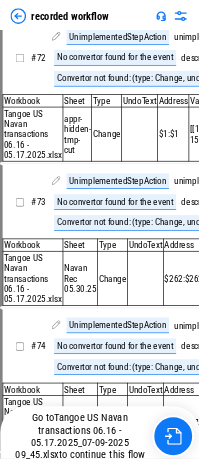 scroll, scrollTop: 14654, scrollLeft: 0, axis: vertical 